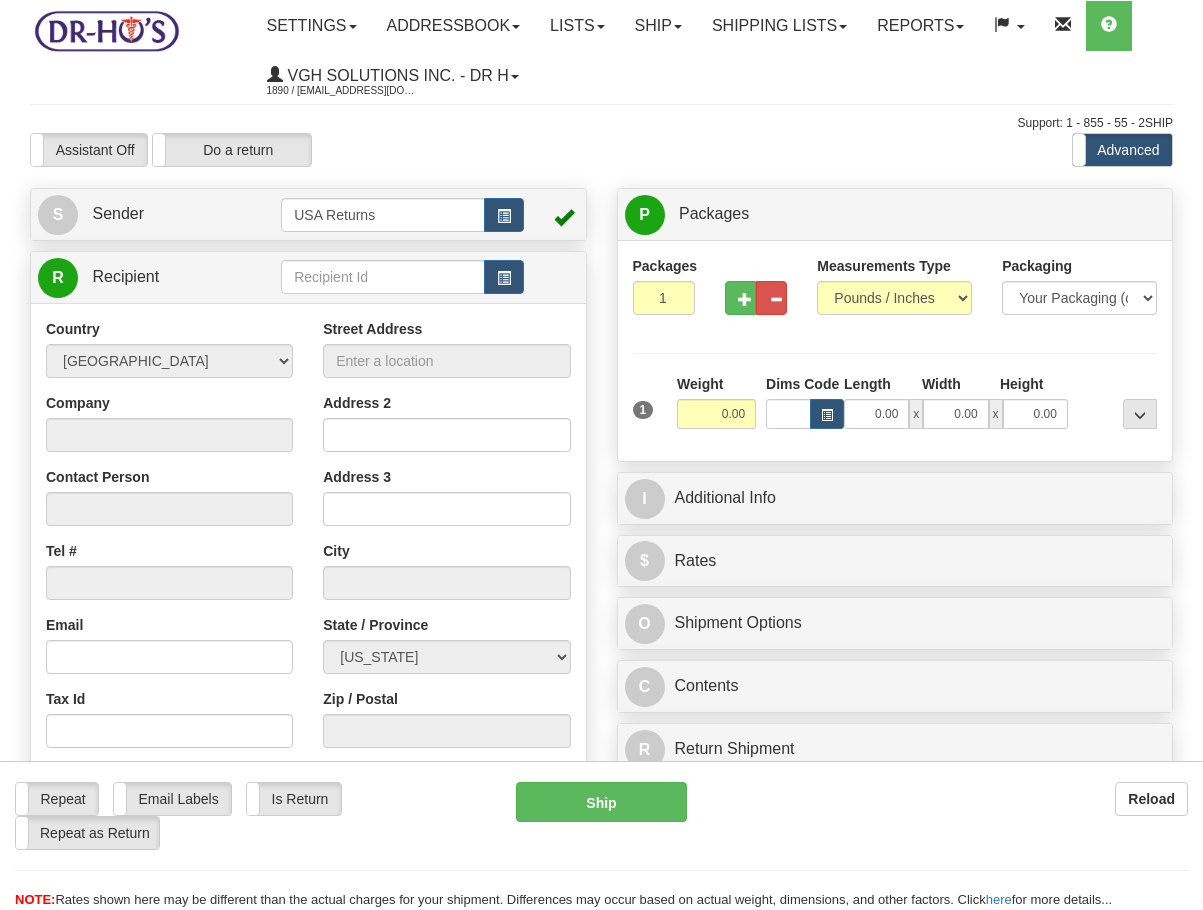 scroll, scrollTop: 0, scrollLeft: 0, axis: both 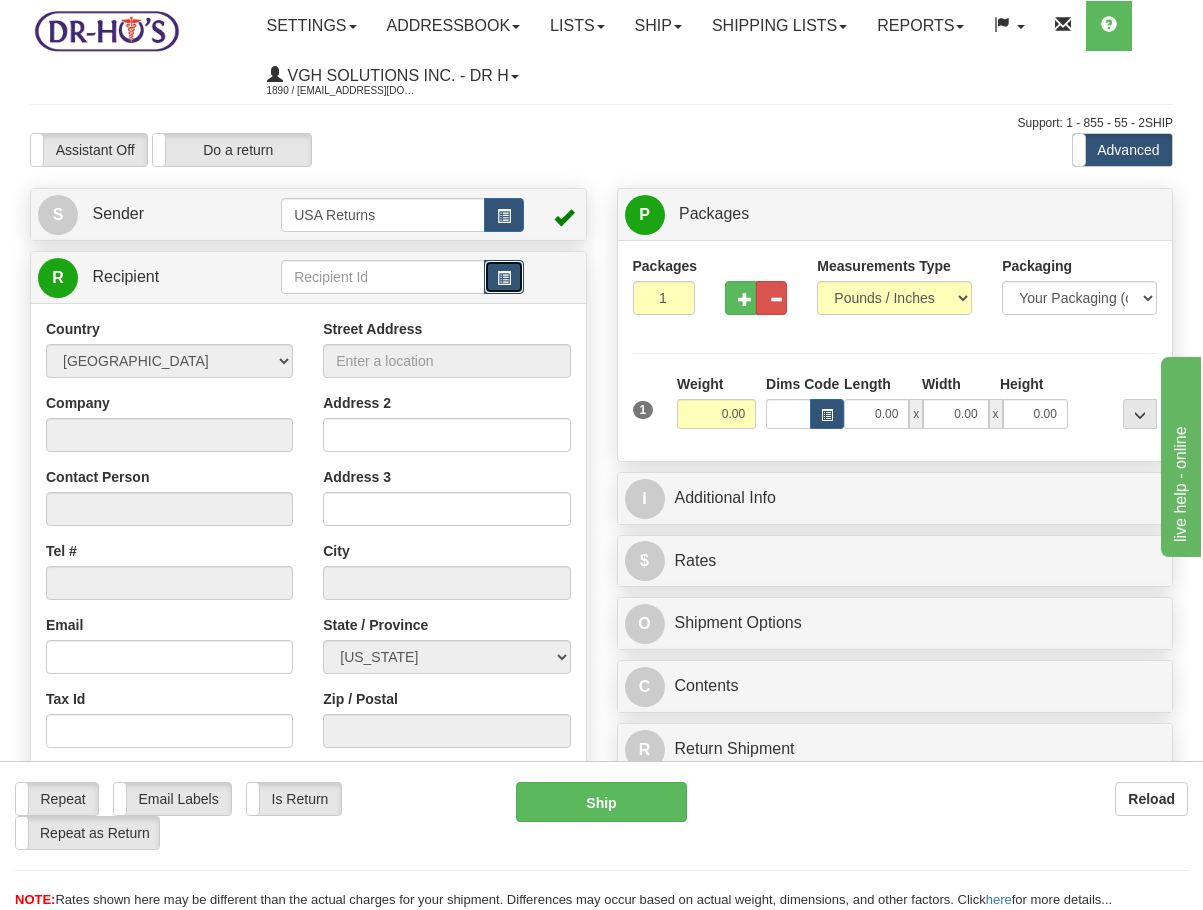 click at bounding box center [504, 277] 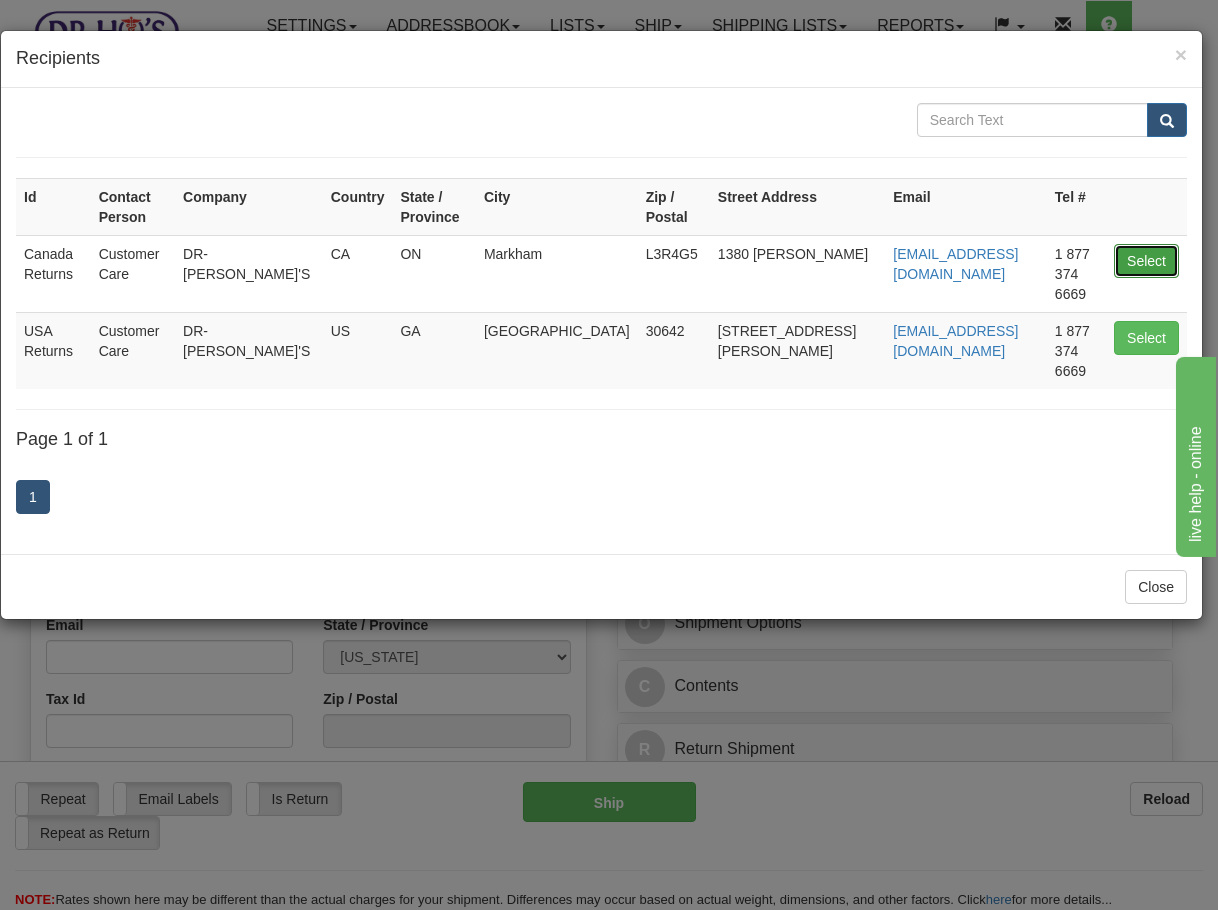 click on "Select" at bounding box center (1146, 261) 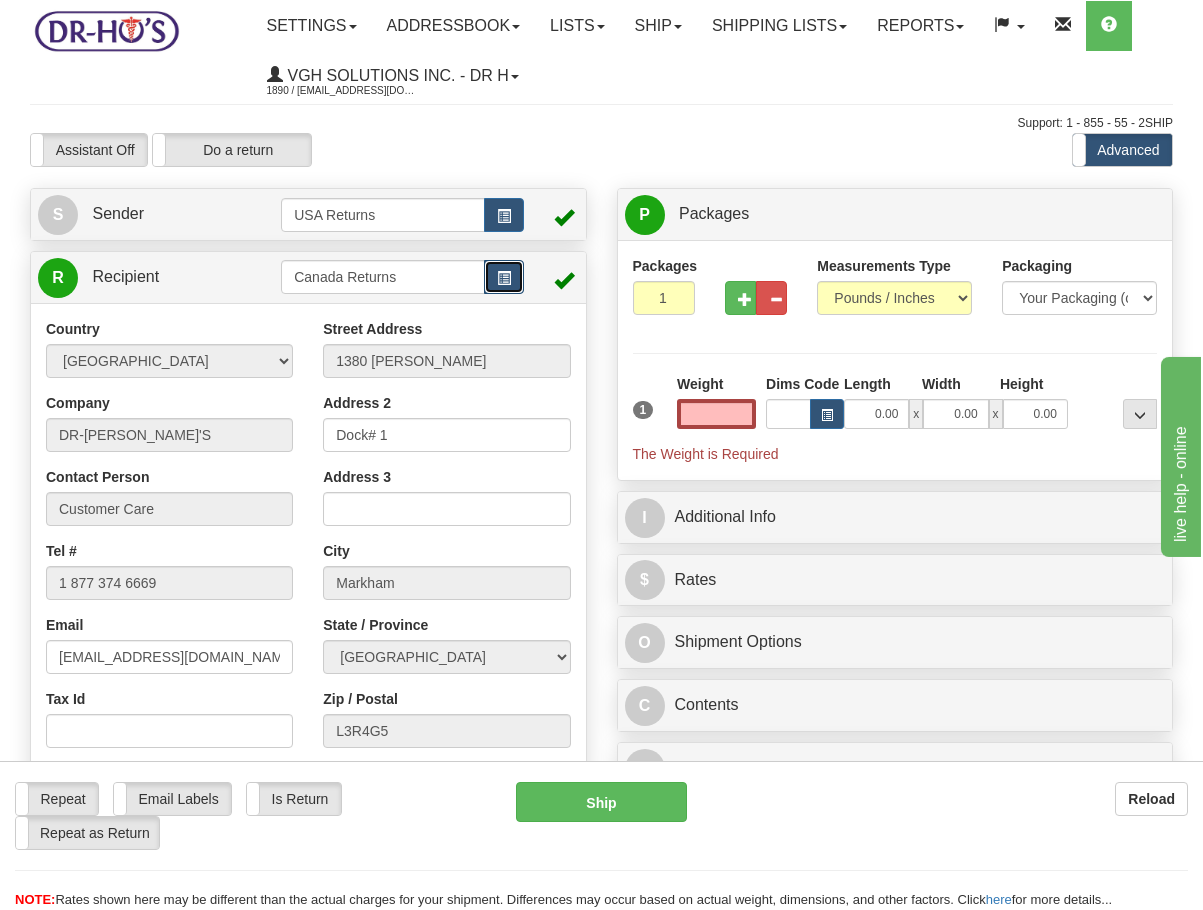 type on "0.00" 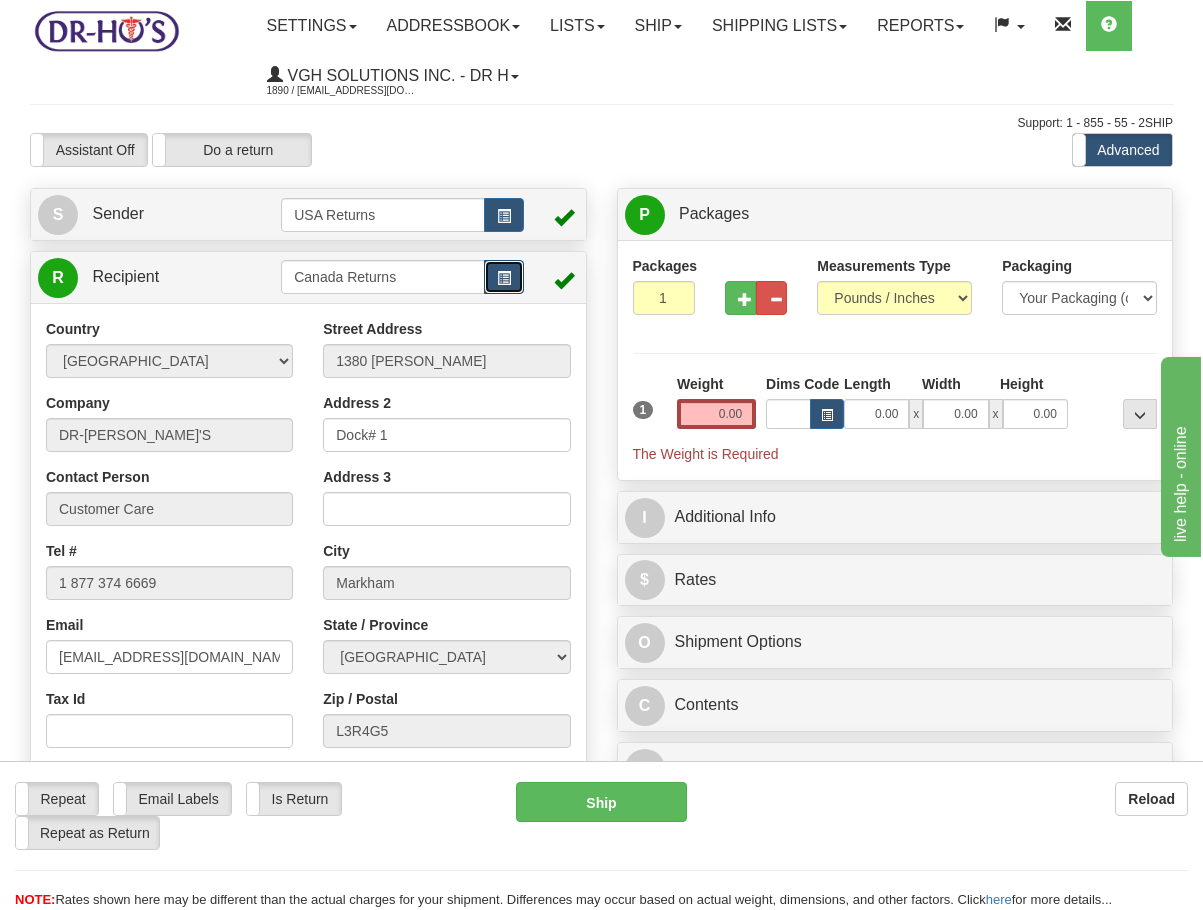 click at bounding box center [504, 277] 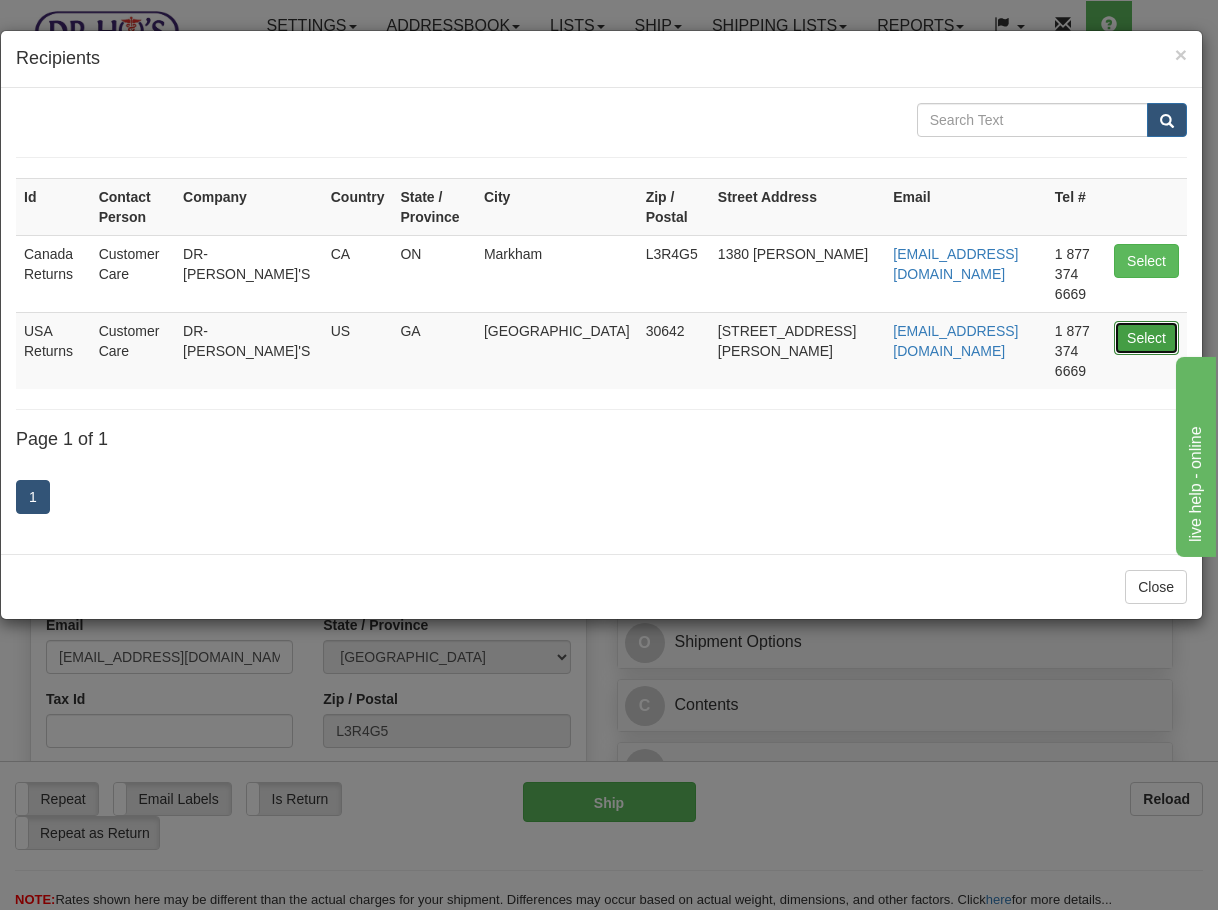 click on "Select" at bounding box center (1146, 338) 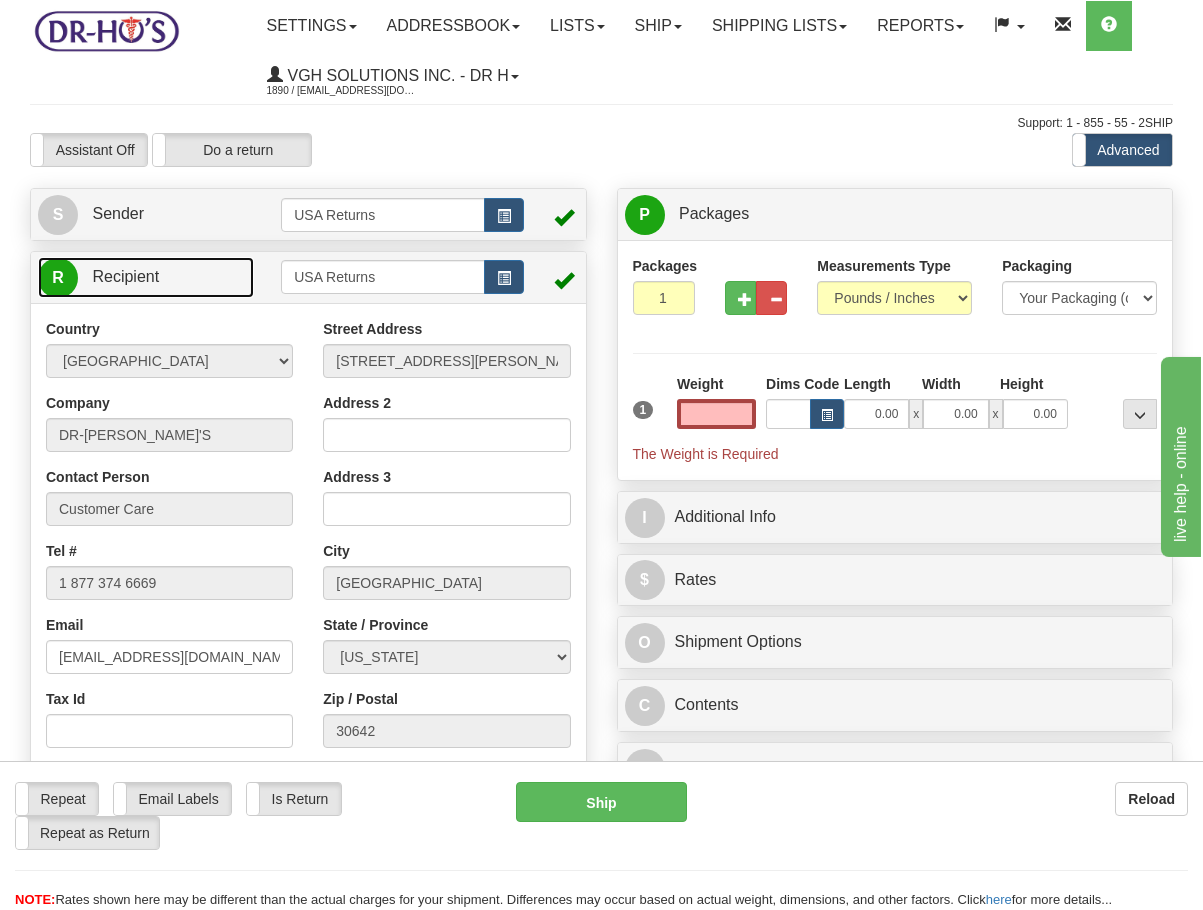 type on "0.00" 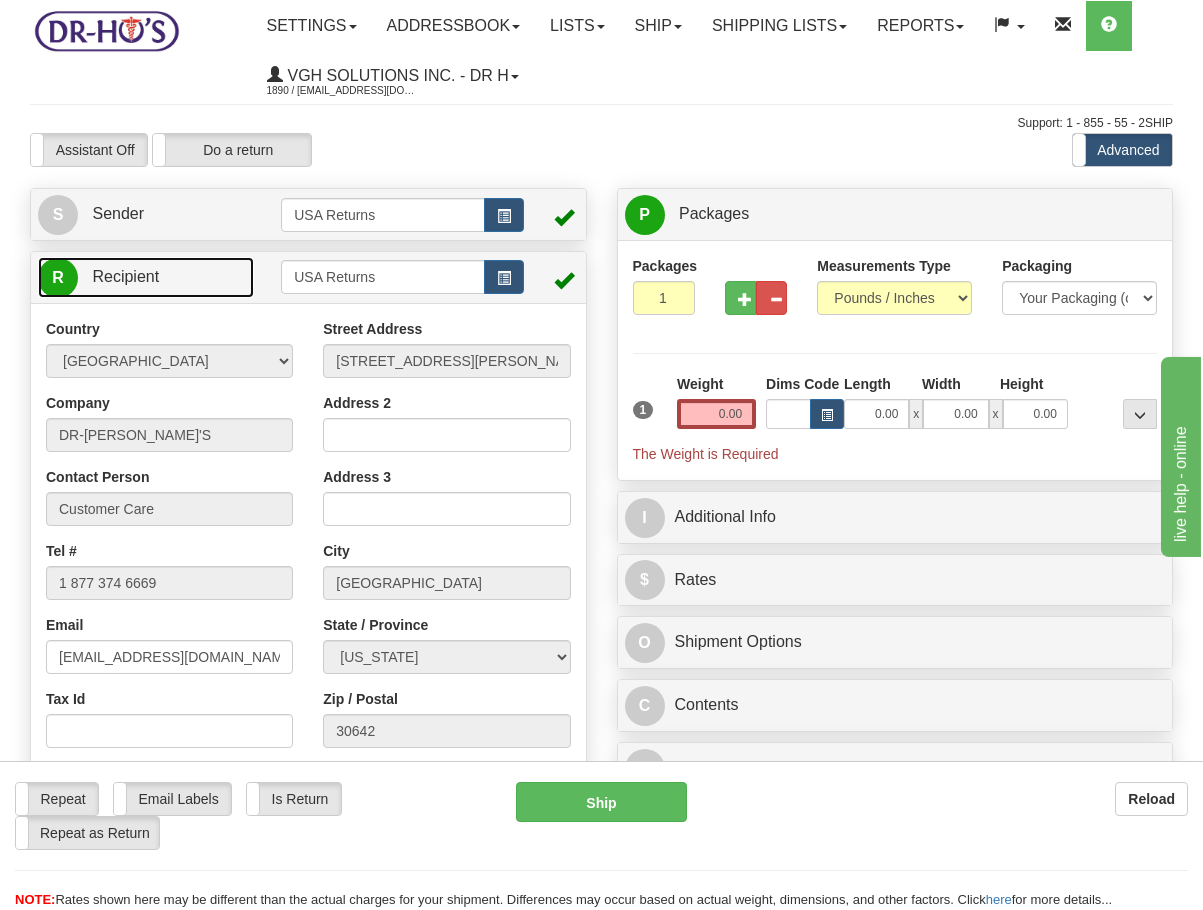 click on "R
Recipient" at bounding box center [146, 277] 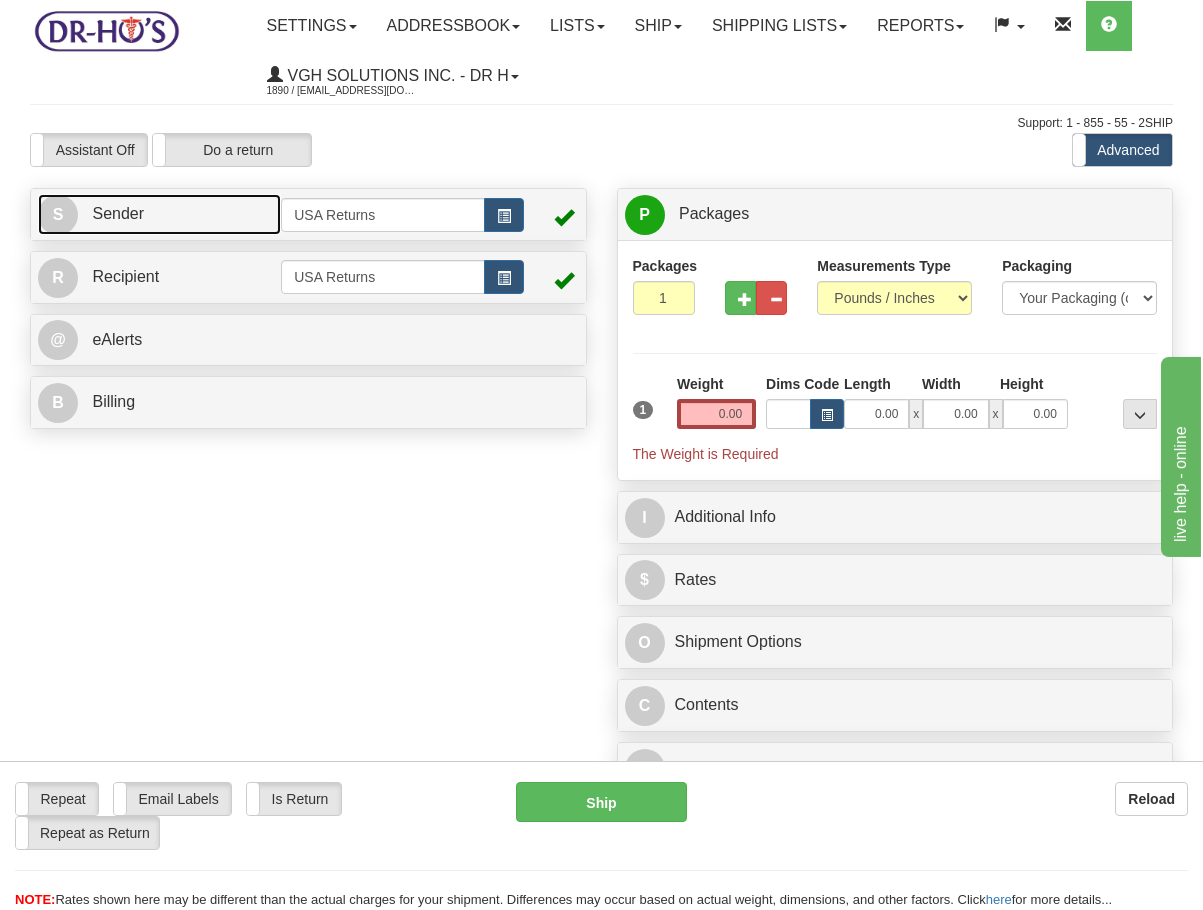 click on "S
Sender" at bounding box center [159, 214] 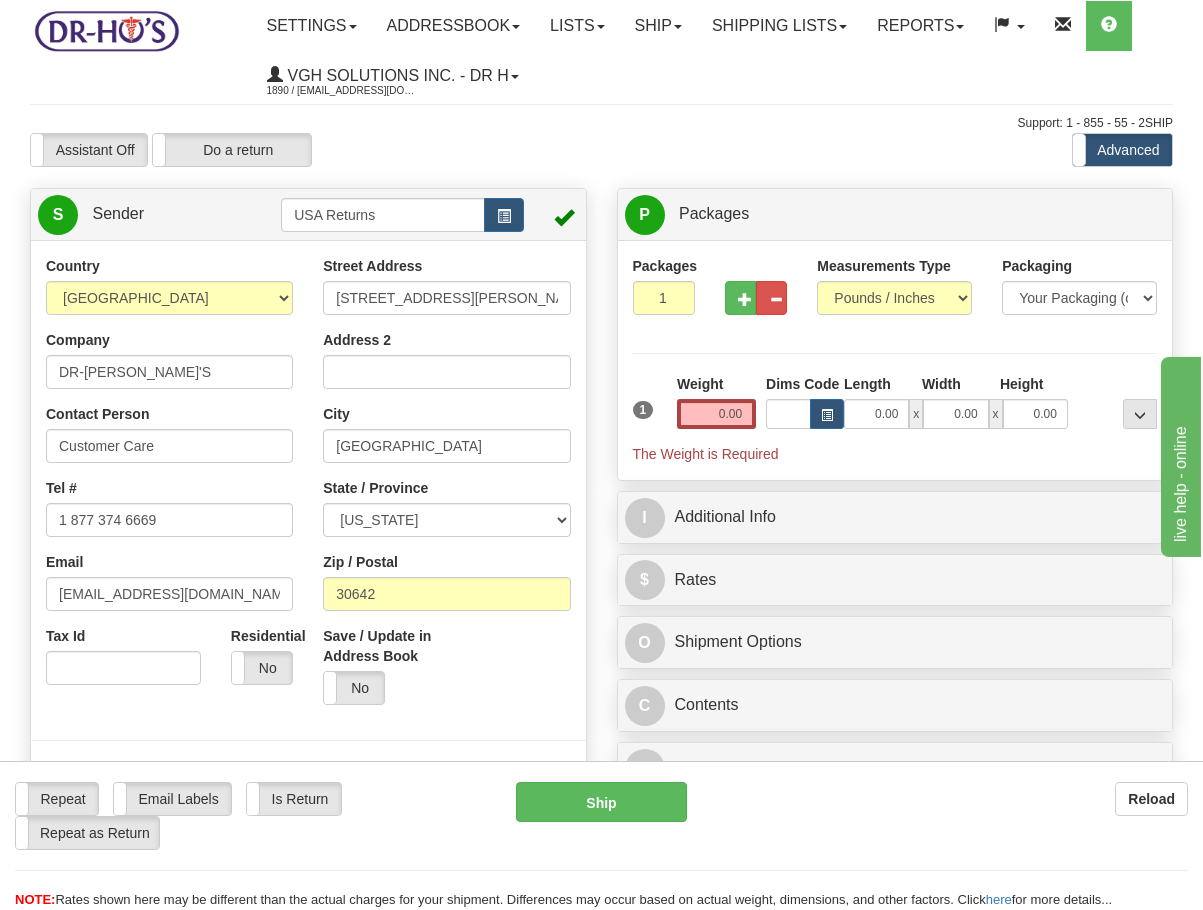 click on "Company
DR-[PERSON_NAME]'S" at bounding box center (169, 359) 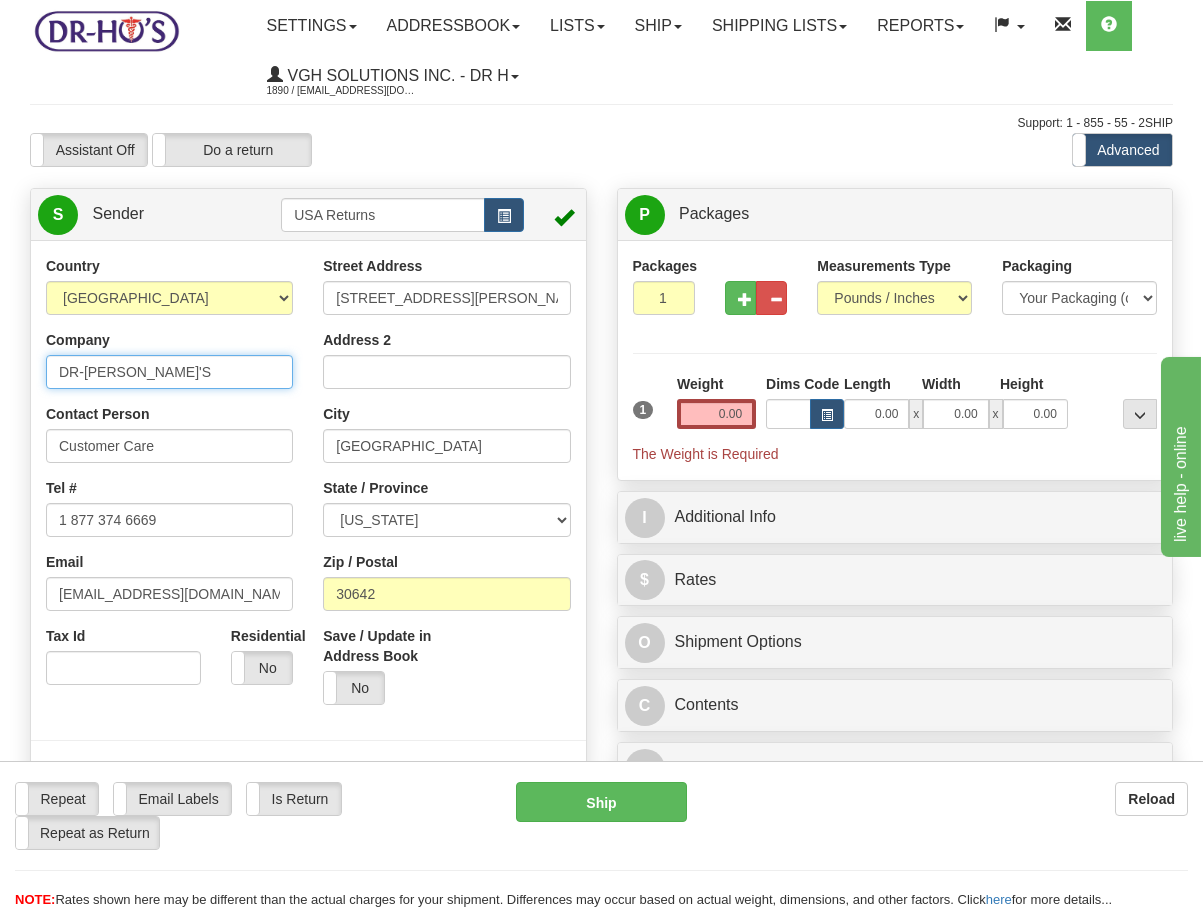 click on "DR-[PERSON_NAME]'S" at bounding box center [169, 372] 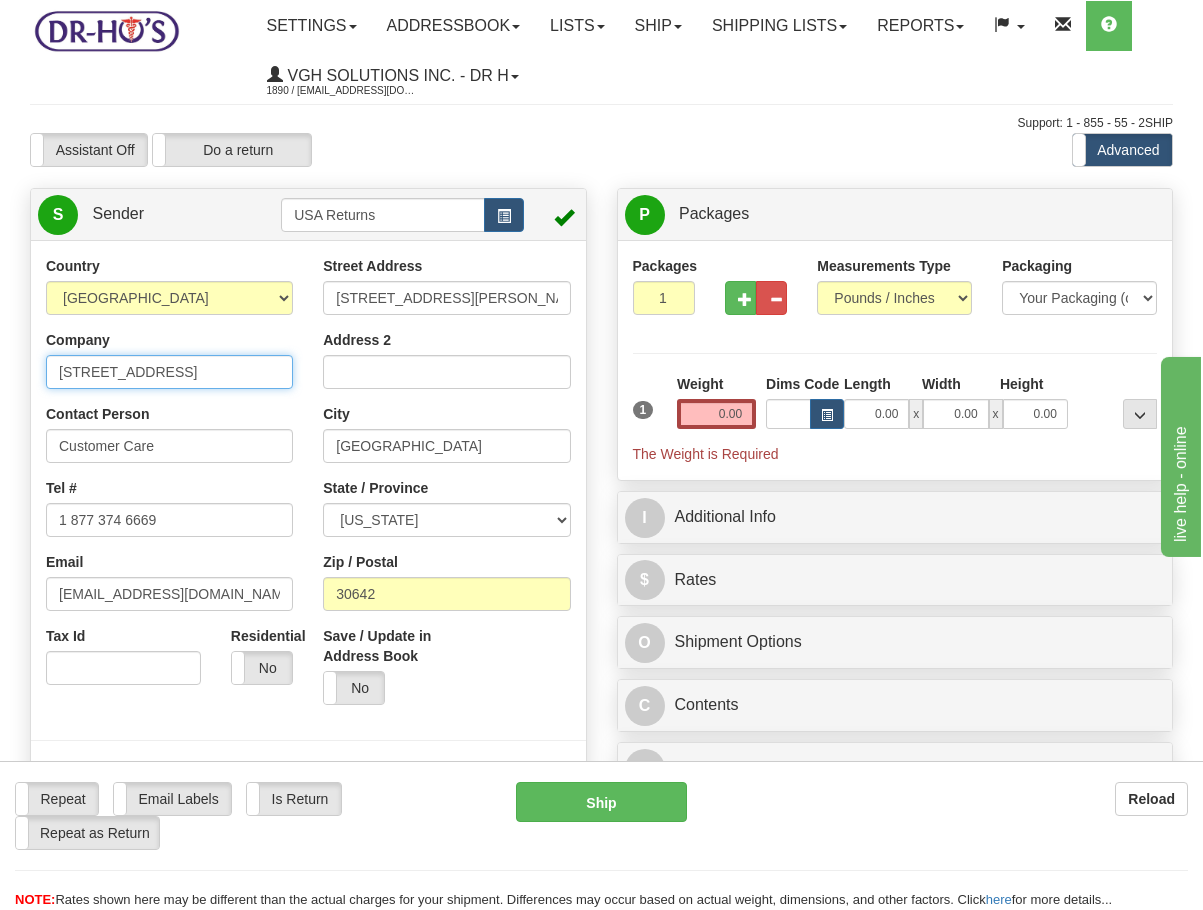 type on "DR-[PERSON_NAME]'S" 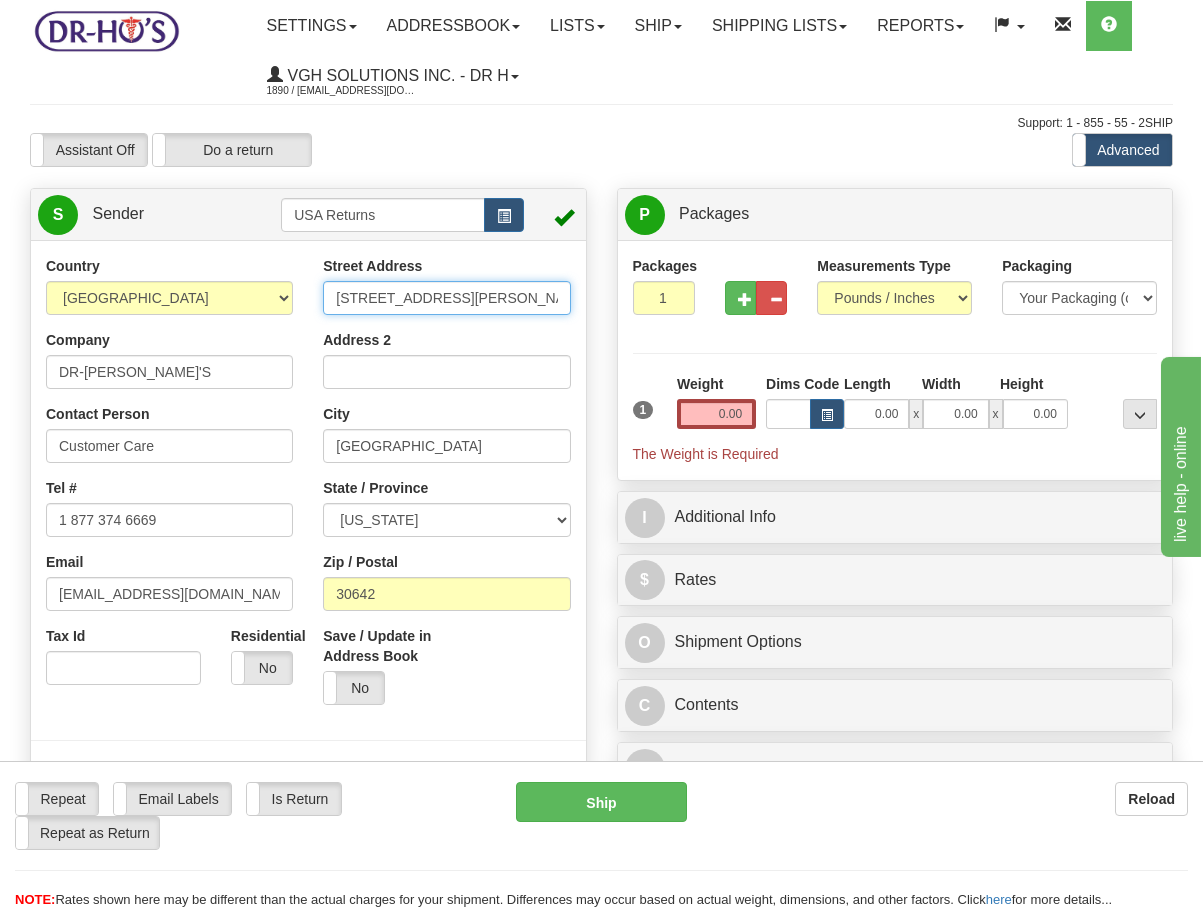 click on "[STREET_ADDRESS][PERSON_NAME]" at bounding box center (446, 298) 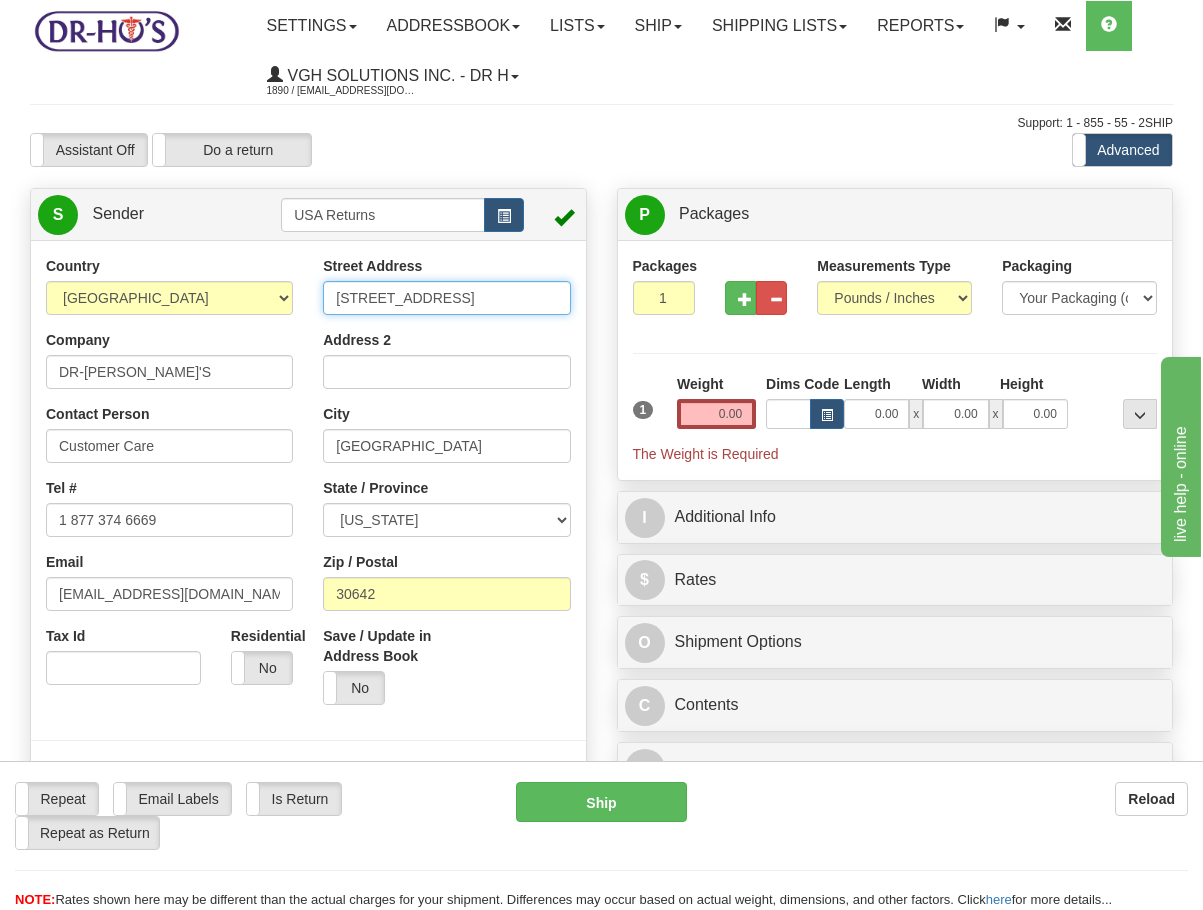 type on "[STREET_ADDRESS]" 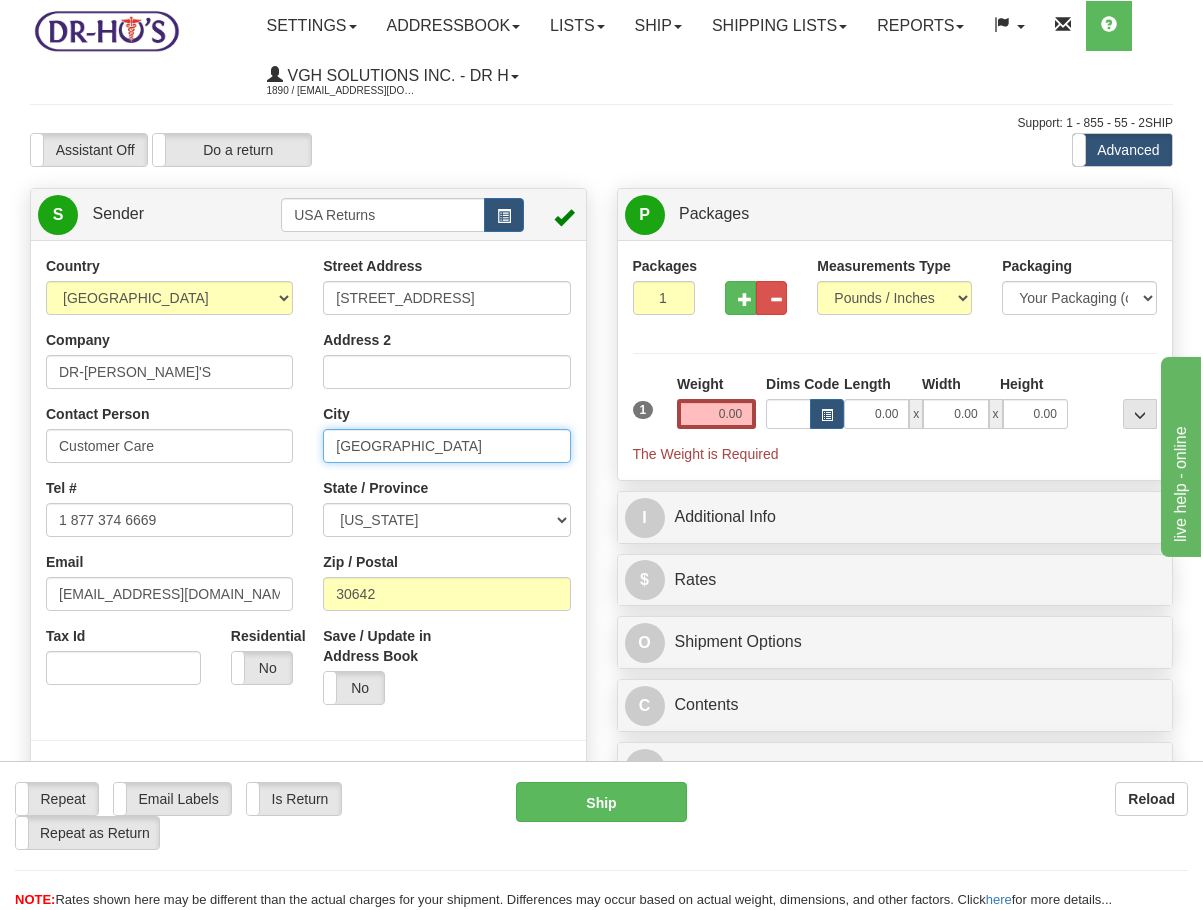 click on "[GEOGRAPHIC_DATA]" at bounding box center (446, 446) 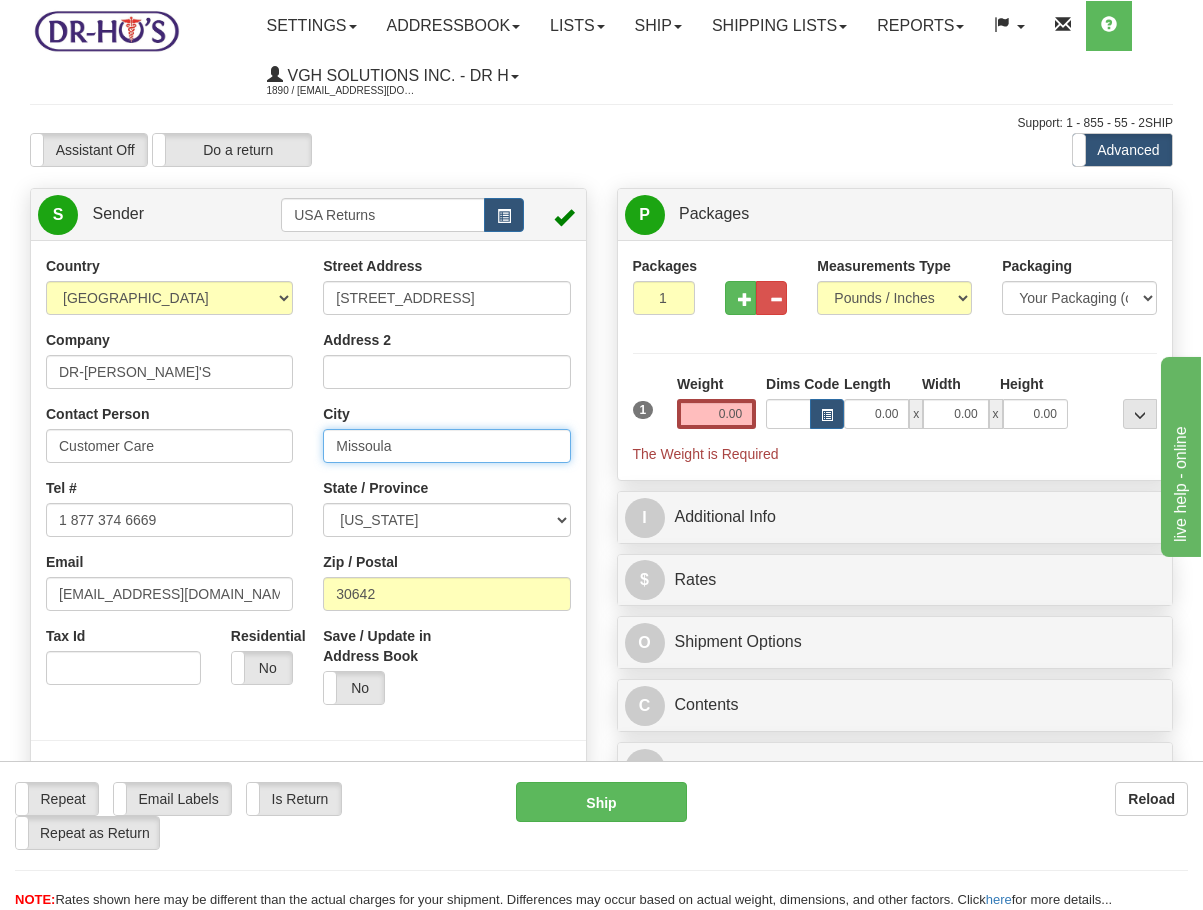 type on "Missoula" 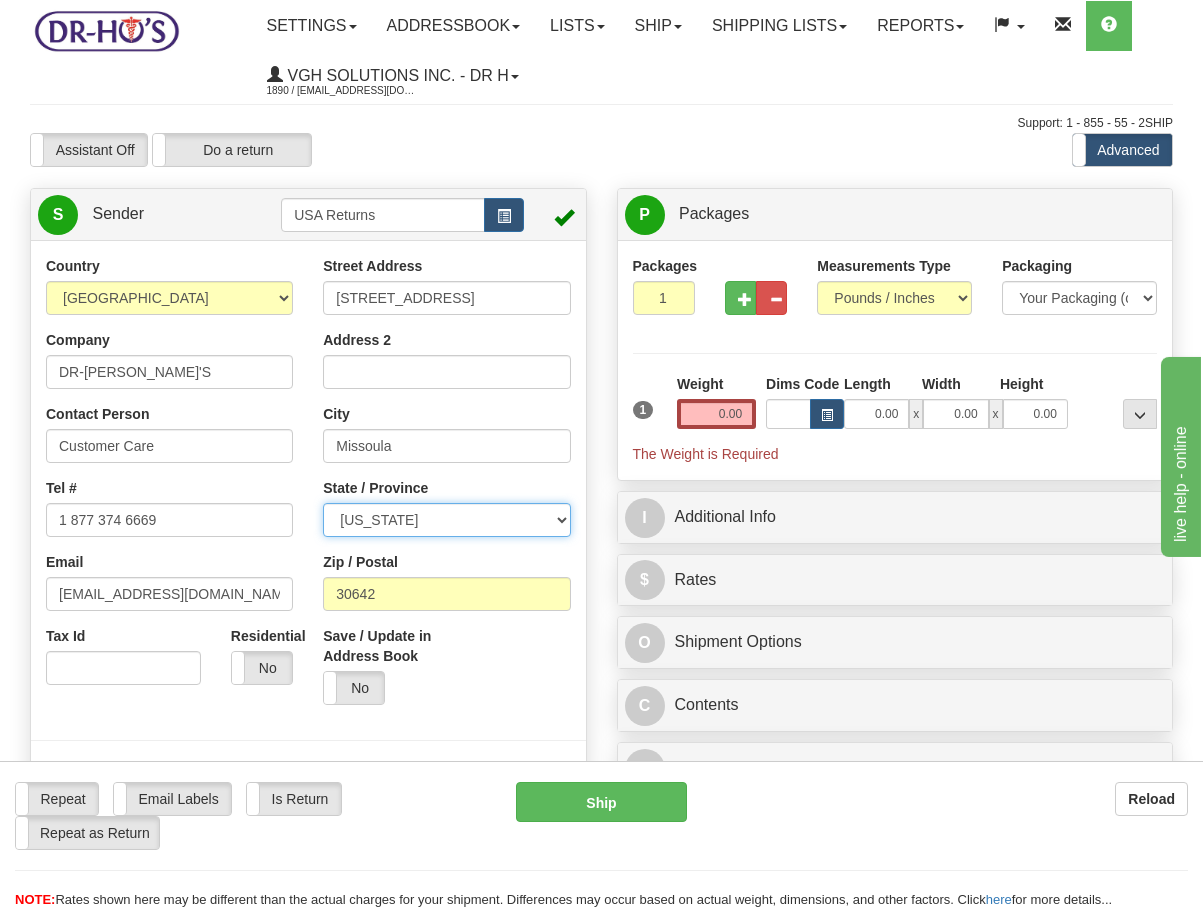 click on "[US_STATE] [US_STATE] [US_STATE] [US_STATE] Armed Forces America Armed Forces Europe Armed Forces Pacific [US_STATE] [US_STATE] [US_STATE] [US_STATE] [US_STATE][GEOGRAPHIC_DATA] [US_STATE] [US_STATE] [US_STATE] [US_STATE] [US_STATE] [US_STATE] [US_STATE] [US_STATE] [US_STATE] [US_STATE] [US_STATE] [US_STATE] [US_STATE] [US_STATE] [US_STATE] [US_STATE] [US_STATE] [US_STATE] [US_STATE] [US_STATE] [US_STATE] [US_STATE] [US_STATE] [US_STATE] [US_STATE] [US_STATE] [US_STATE] [US_STATE] [US_STATE] [US_STATE] [US_STATE] [US_STATE] [US_STATE] [US_STATE] [US_STATE] [US_STATE] [US_STATE] [US_STATE] [US_STATE][PERSON_NAME][US_STATE] STATE [US_STATE] [US_STATE] [US_STATE]" at bounding box center [446, 520] 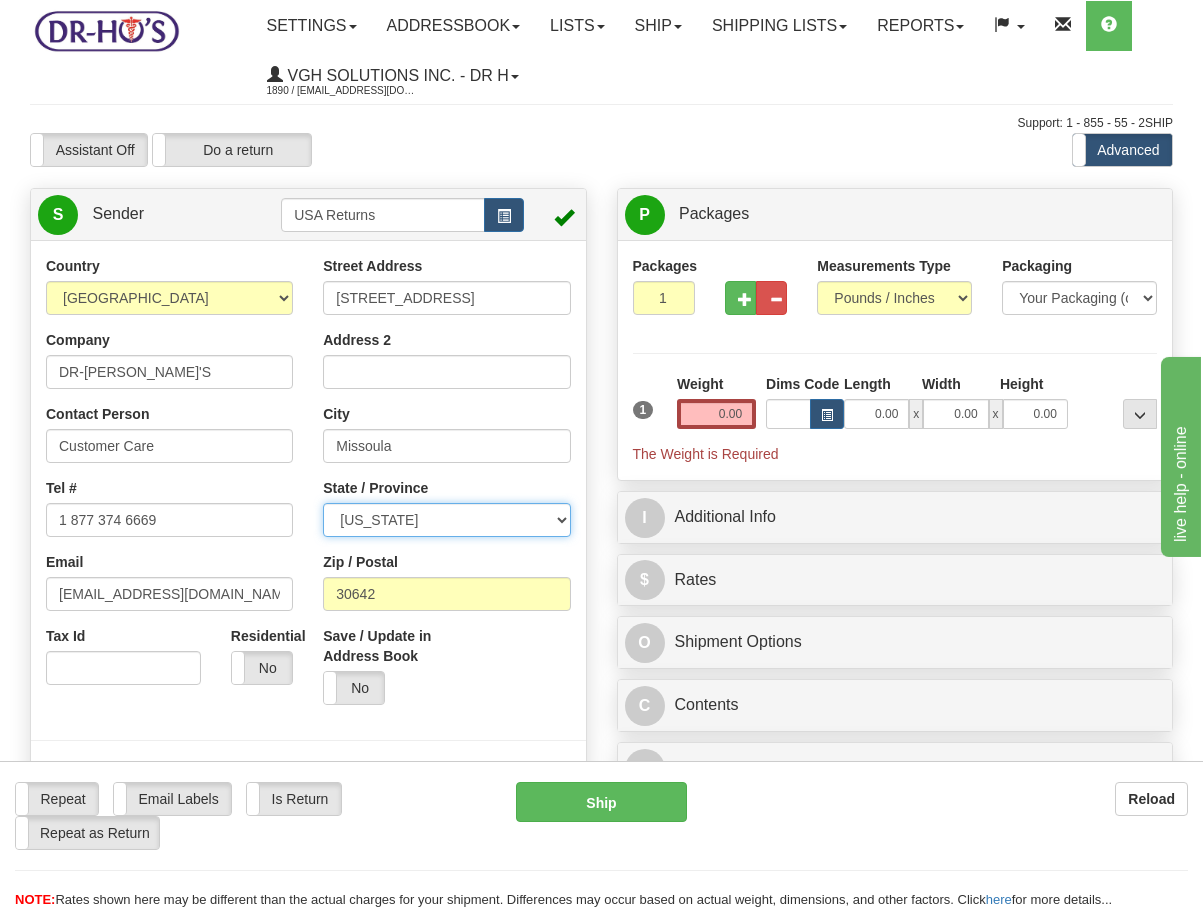 select on "MT" 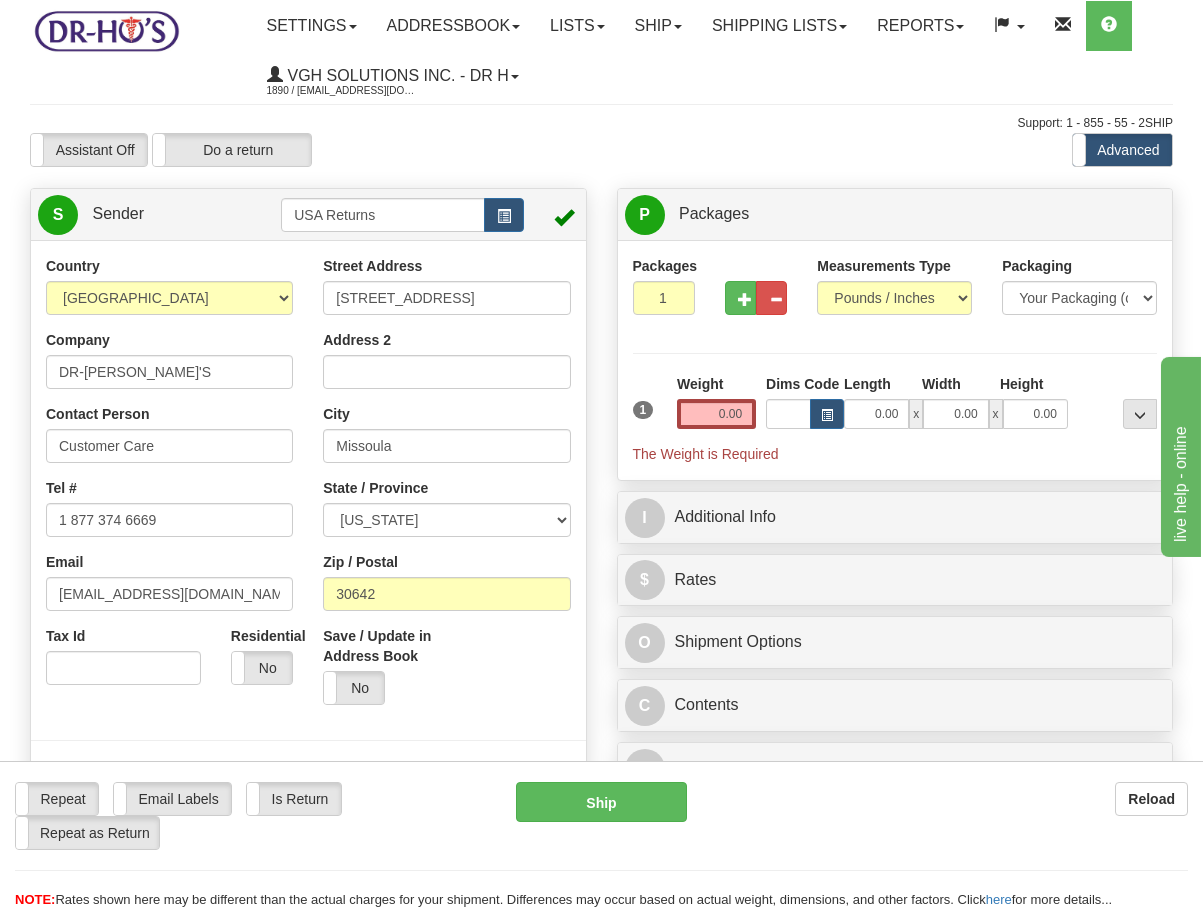 drag, startPoint x: 449, startPoint y: 579, endPoint x: 445, endPoint y: 592, distance: 13.601471 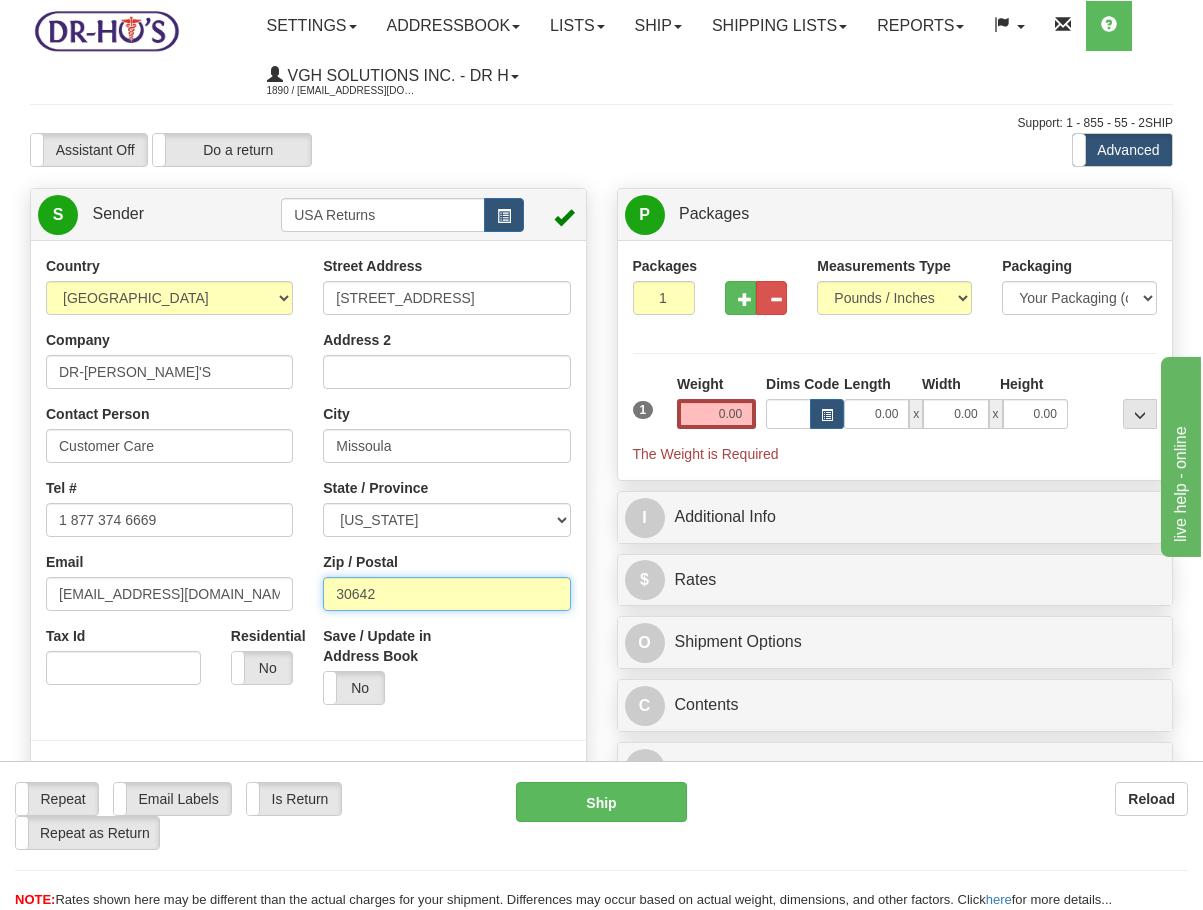 drag, startPoint x: 442, startPoint y: 591, endPoint x: 252, endPoint y: 576, distance: 190.59119 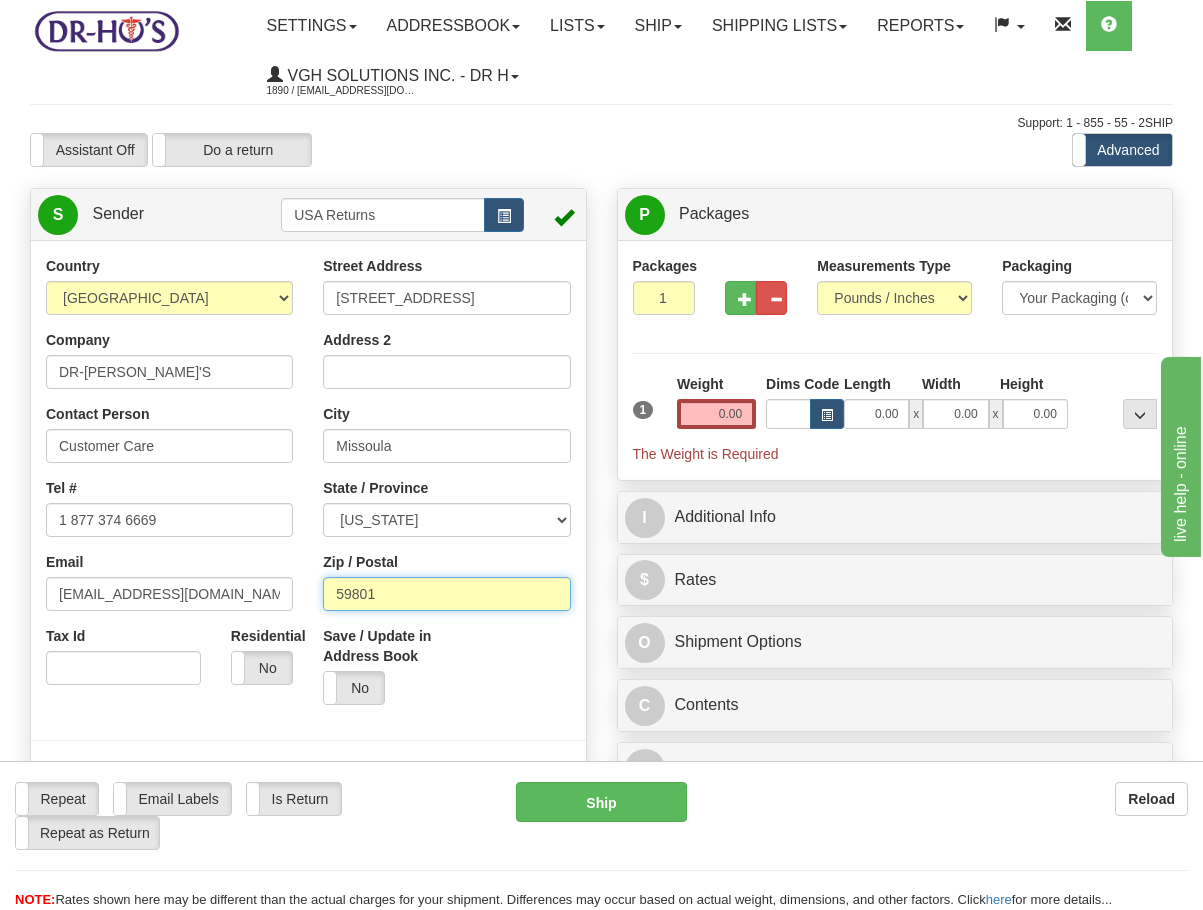 type on "59801" 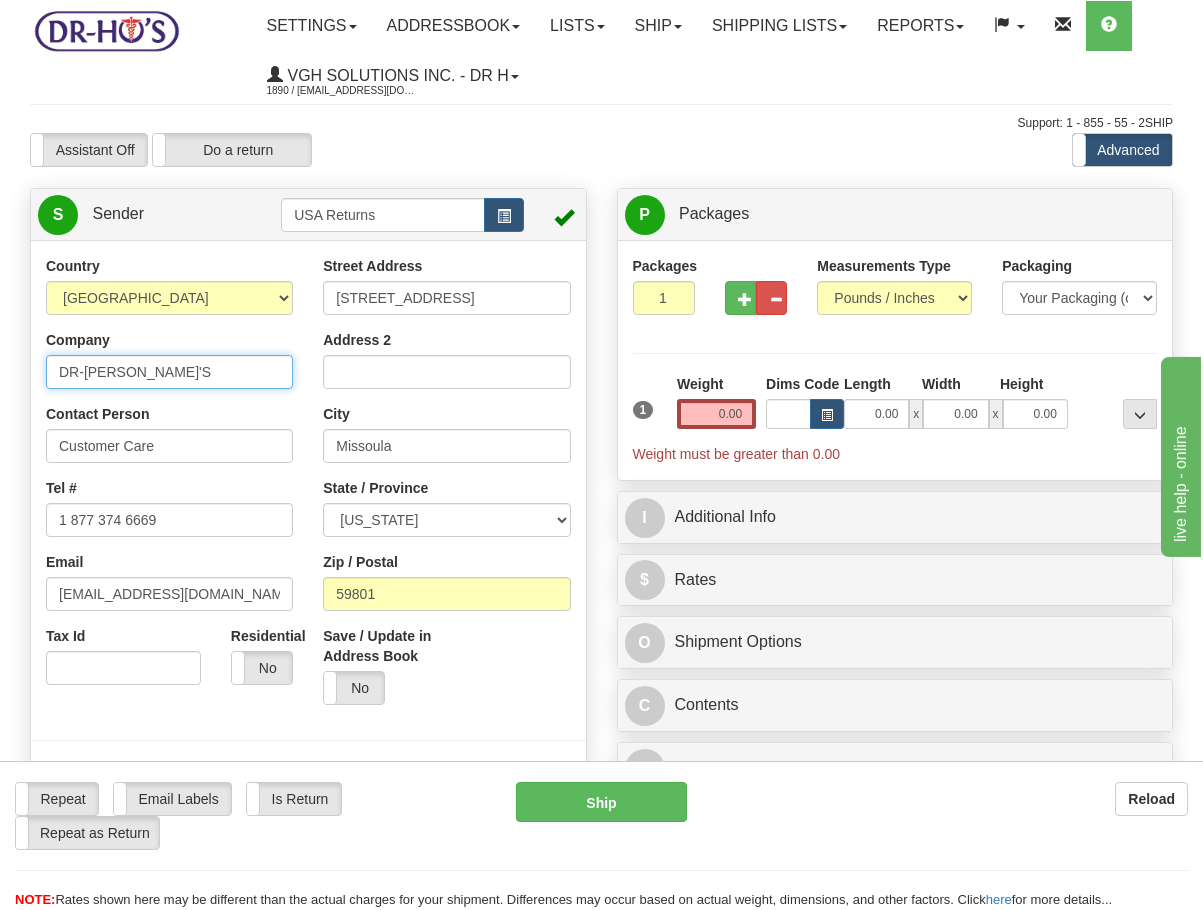 click on "DR-[PERSON_NAME]'S" at bounding box center [169, 372] 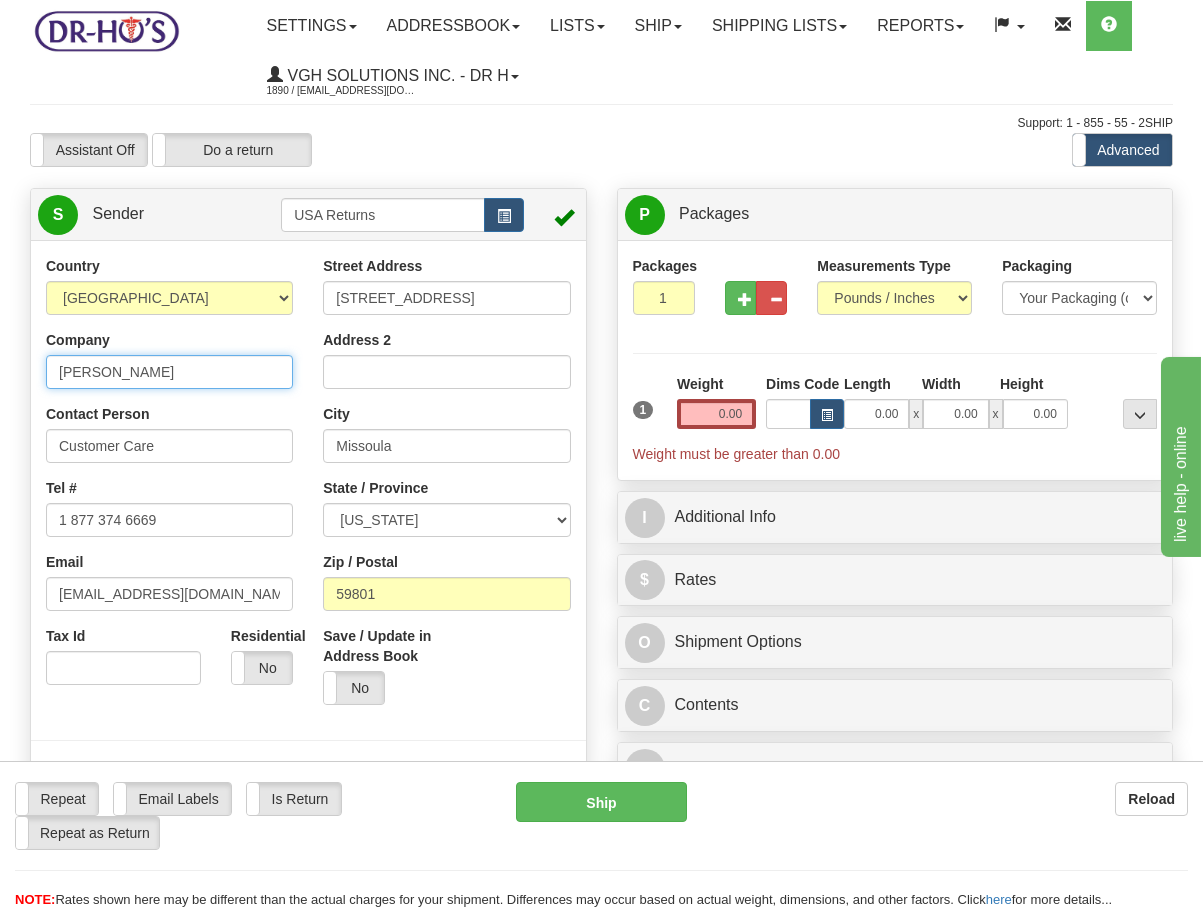 type on "[PERSON_NAME]" 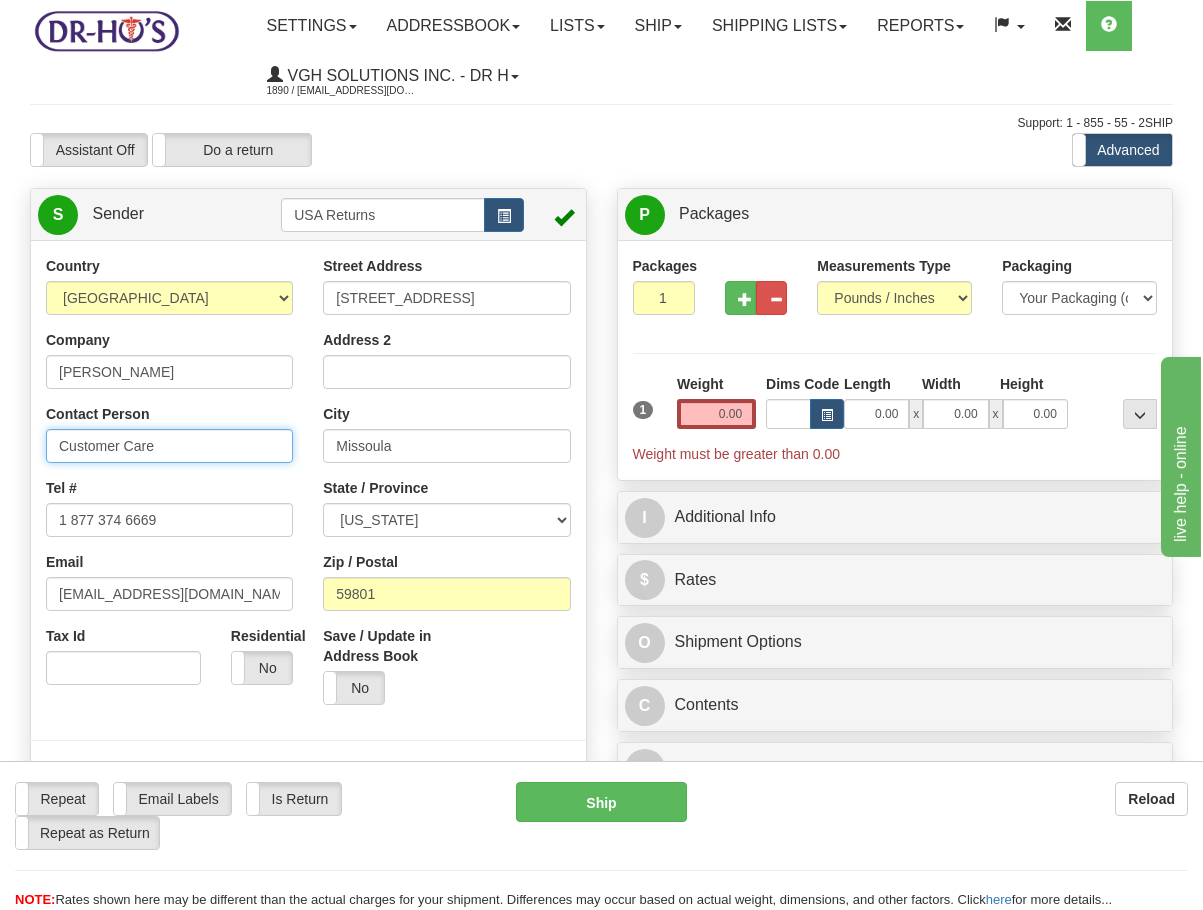 click on "Customer Care" at bounding box center [169, 446] 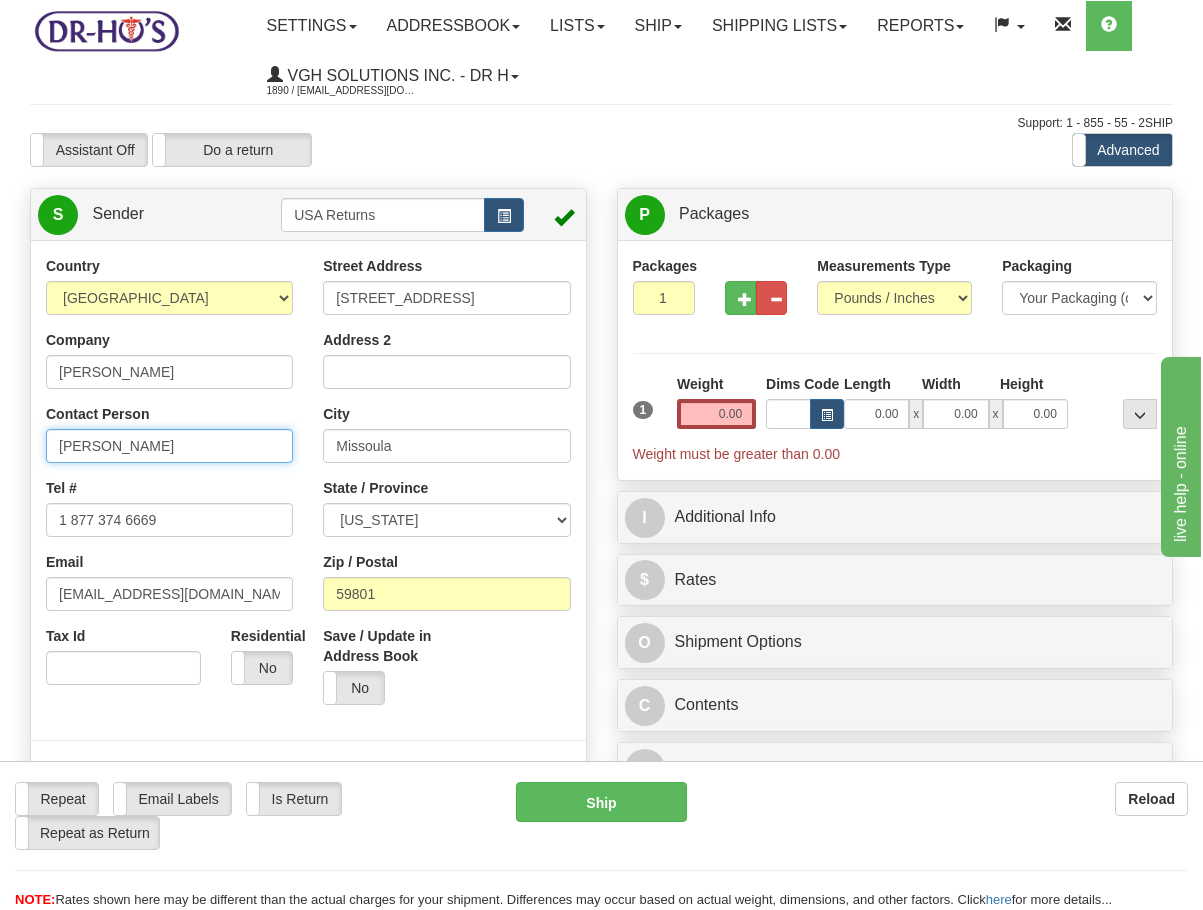 type on "[PERSON_NAME]" 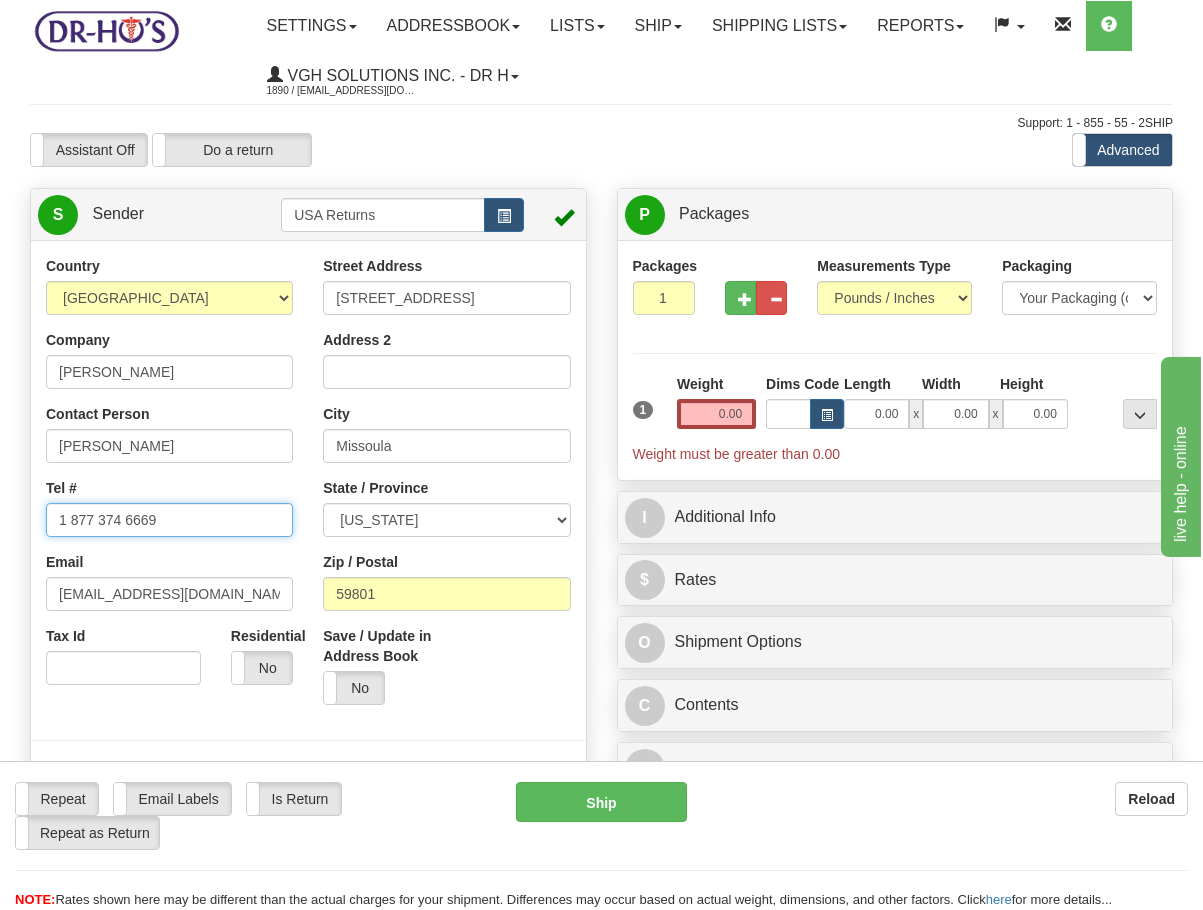click on "1 877 374 6669" at bounding box center (169, 520) 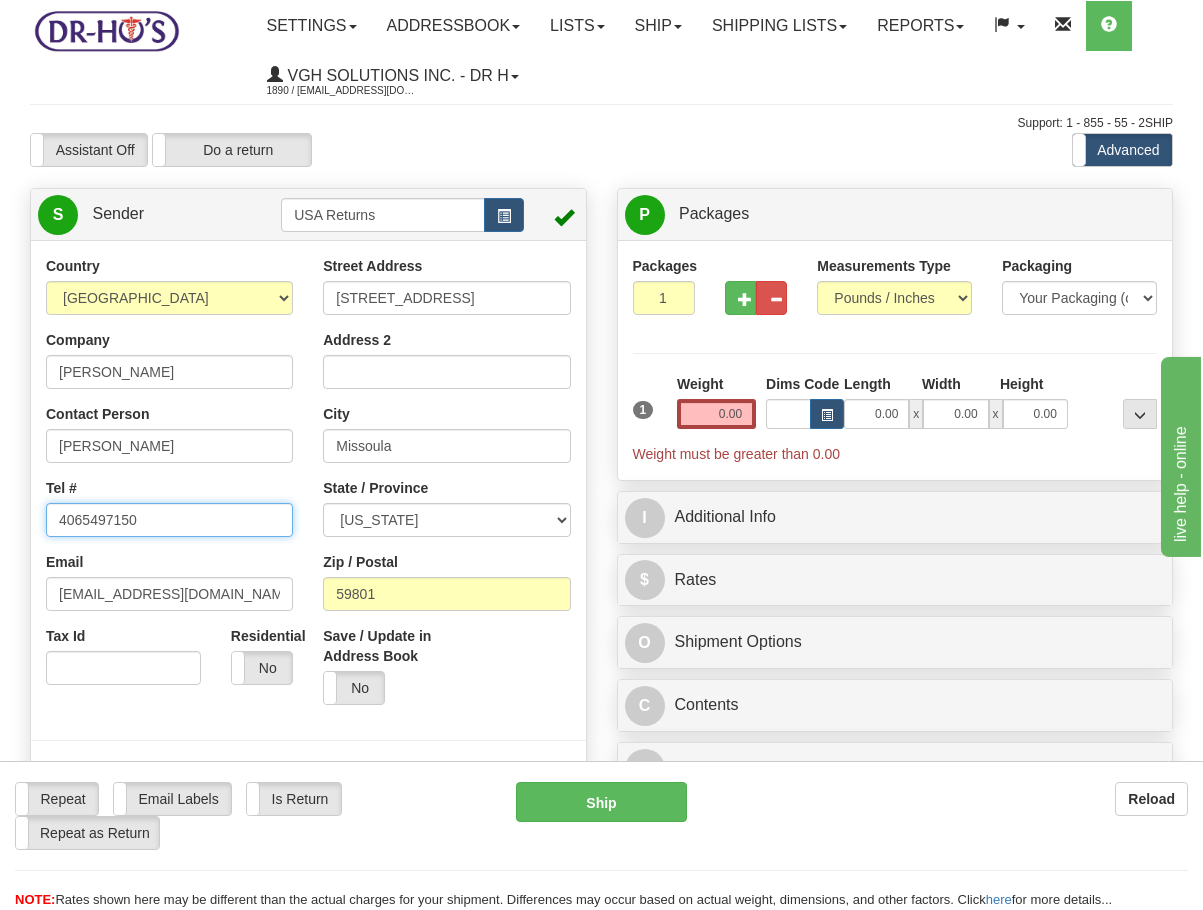 type on "4065497150" 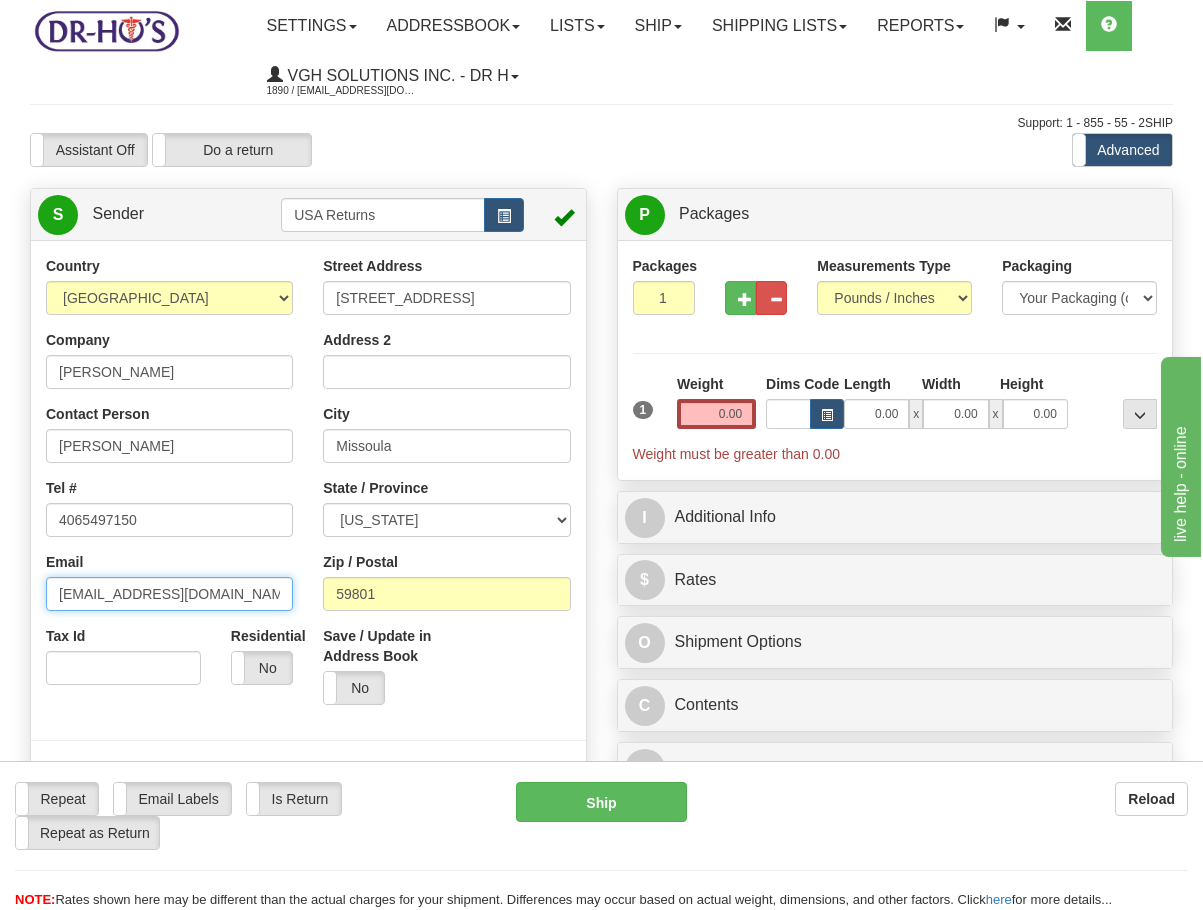 drag, startPoint x: 223, startPoint y: 584, endPoint x: -111, endPoint y: 584, distance: 334 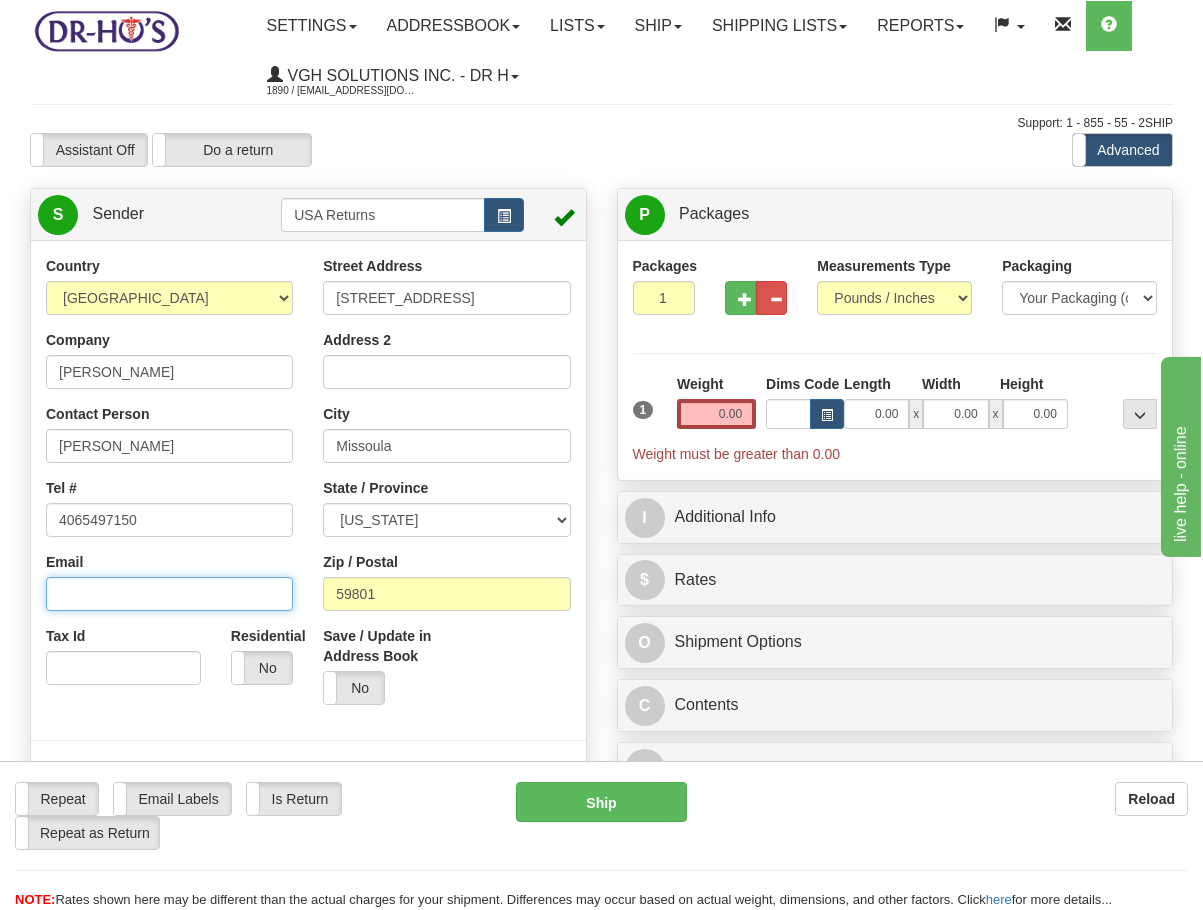 type 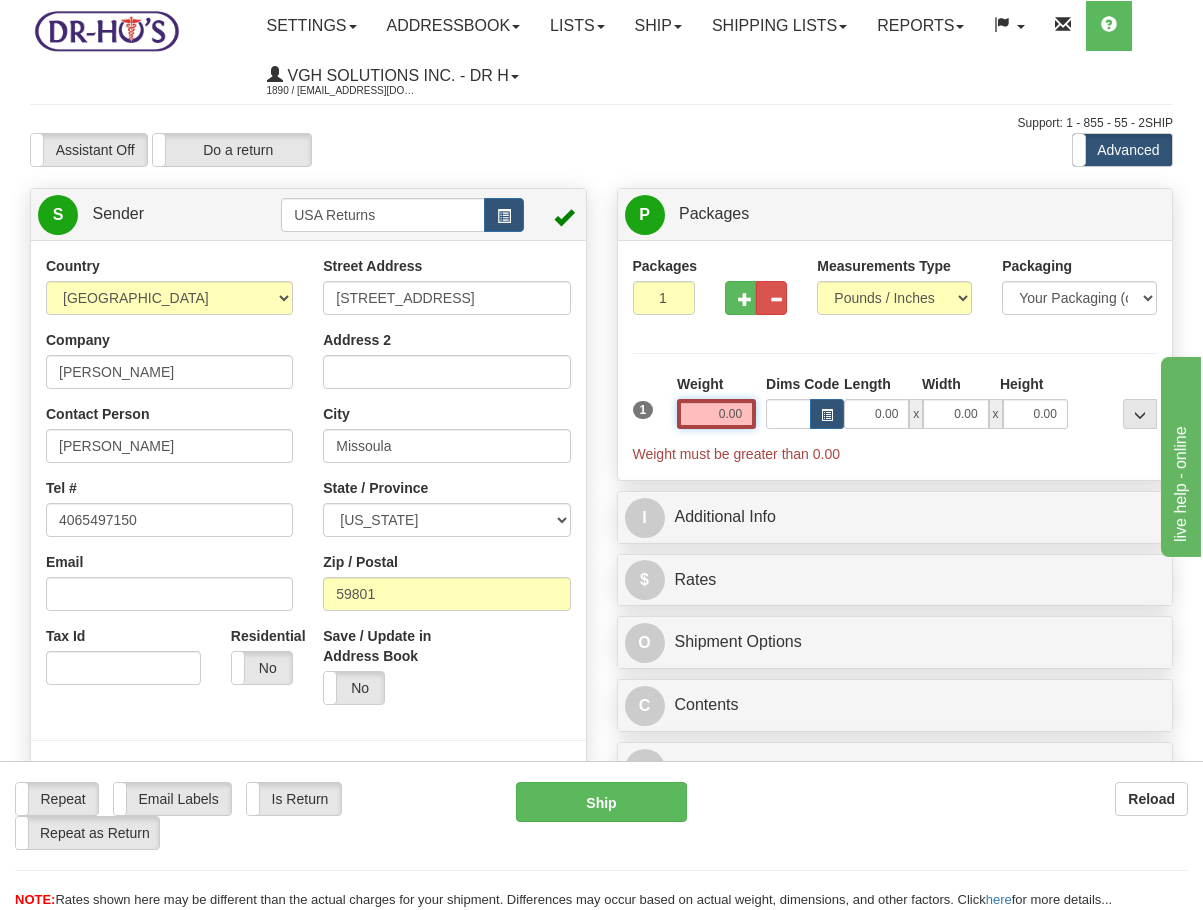 click on "0.00" at bounding box center (716, 414) 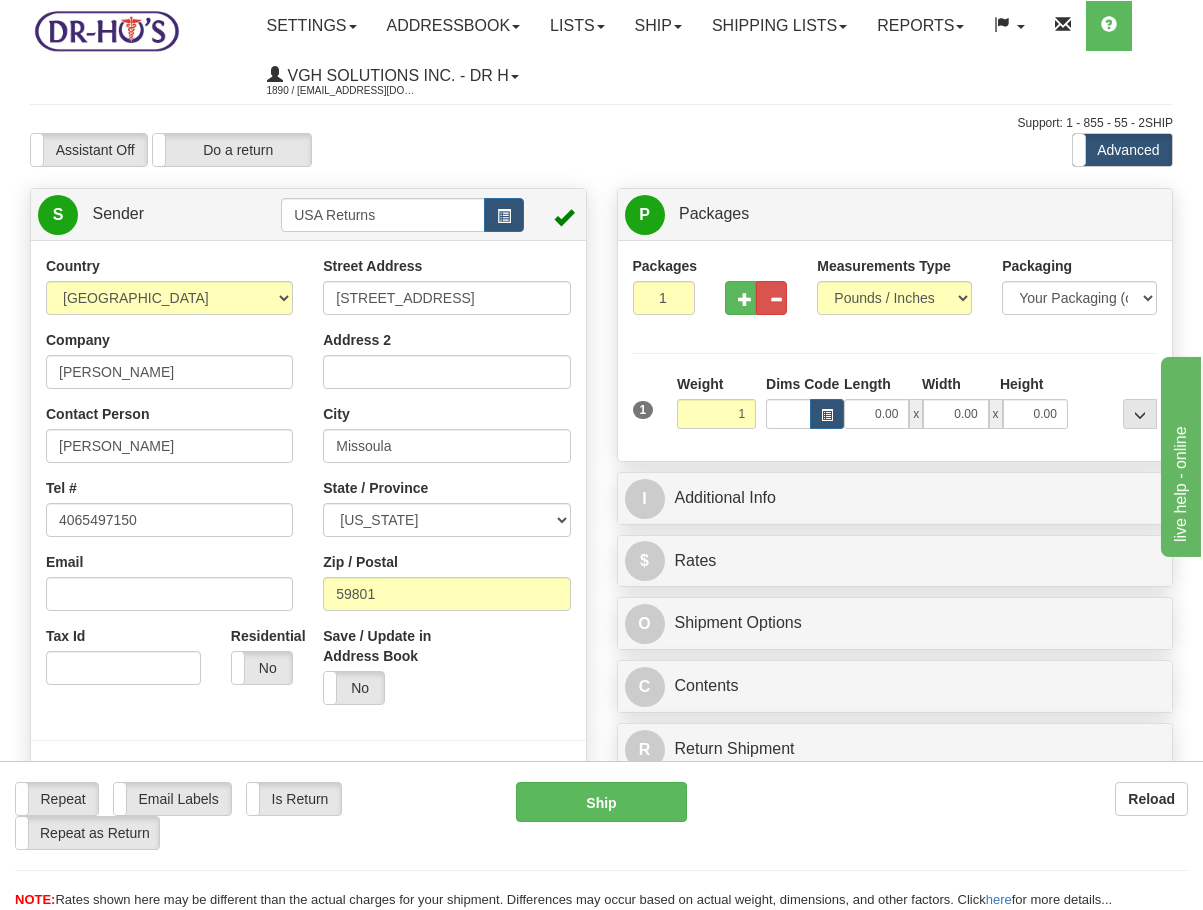 type on "1.00" 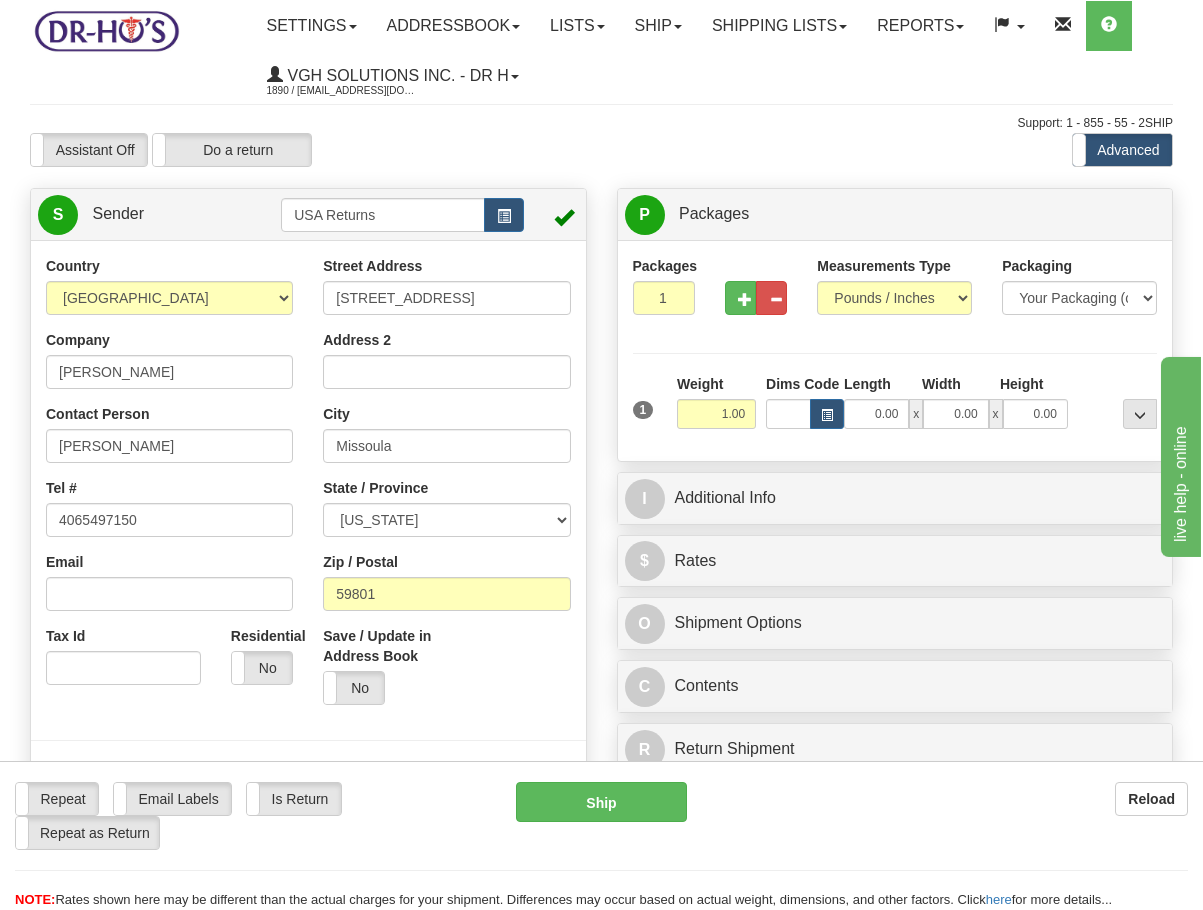 click on "I Additional Info" at bounding box center [895, 498] 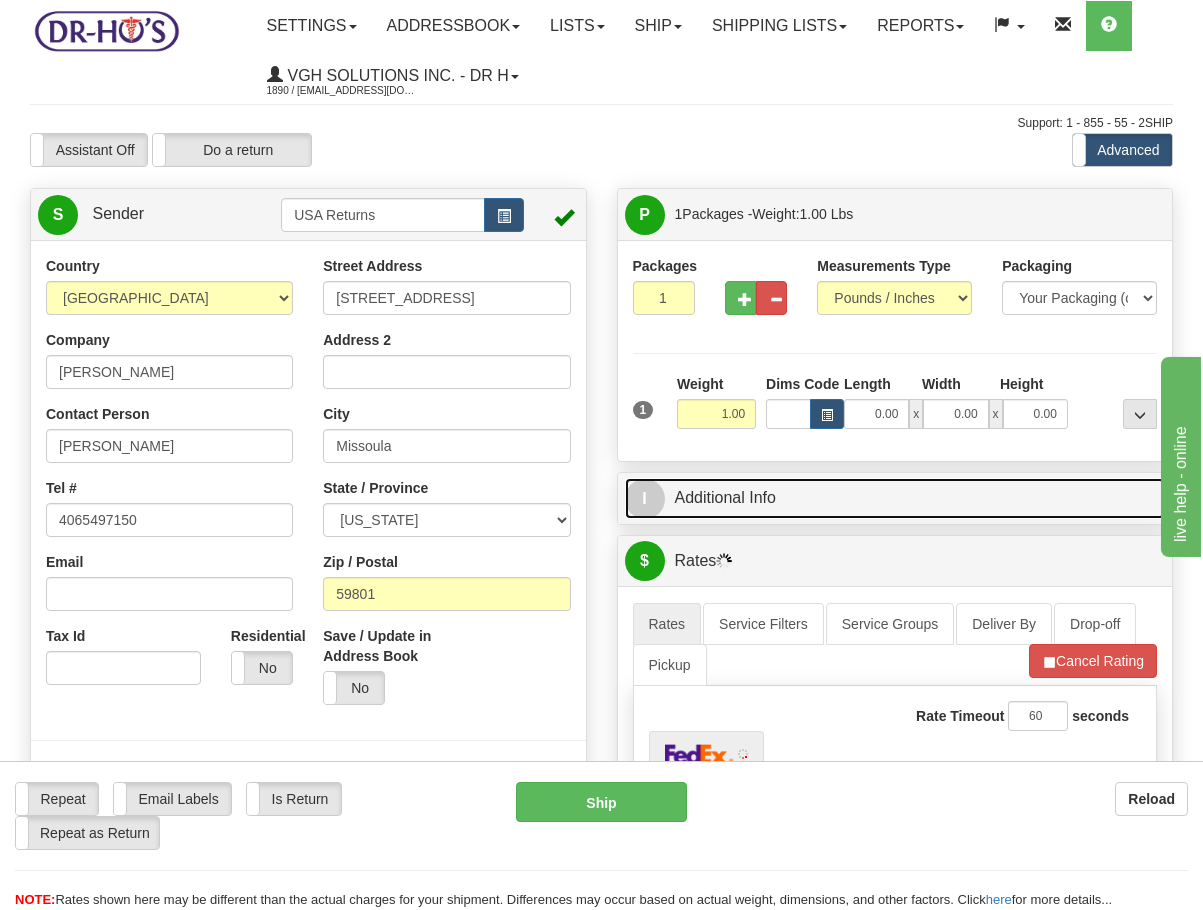 click on "I Additional Info" at bounding box center [895, 498] 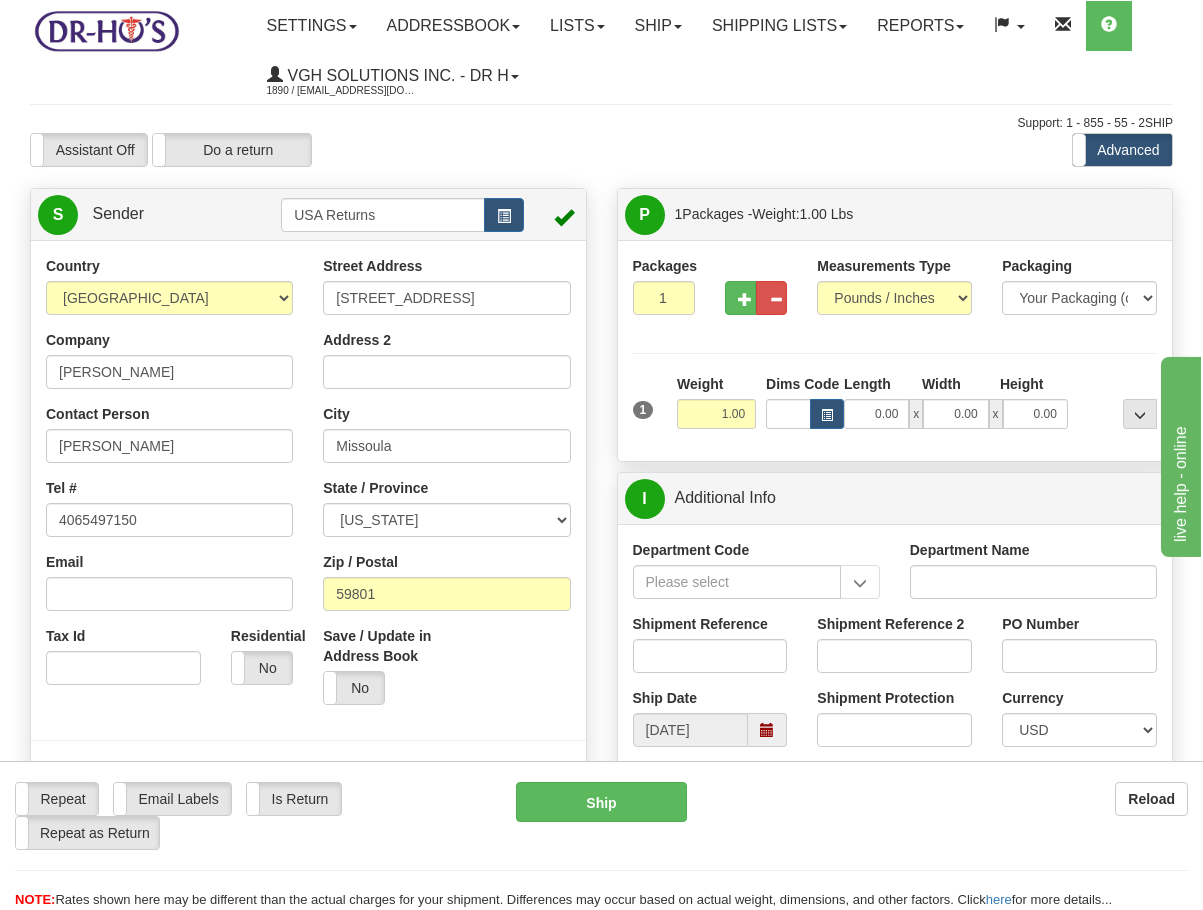 click on "Shipment Reference" at bounding box center [700, 624] 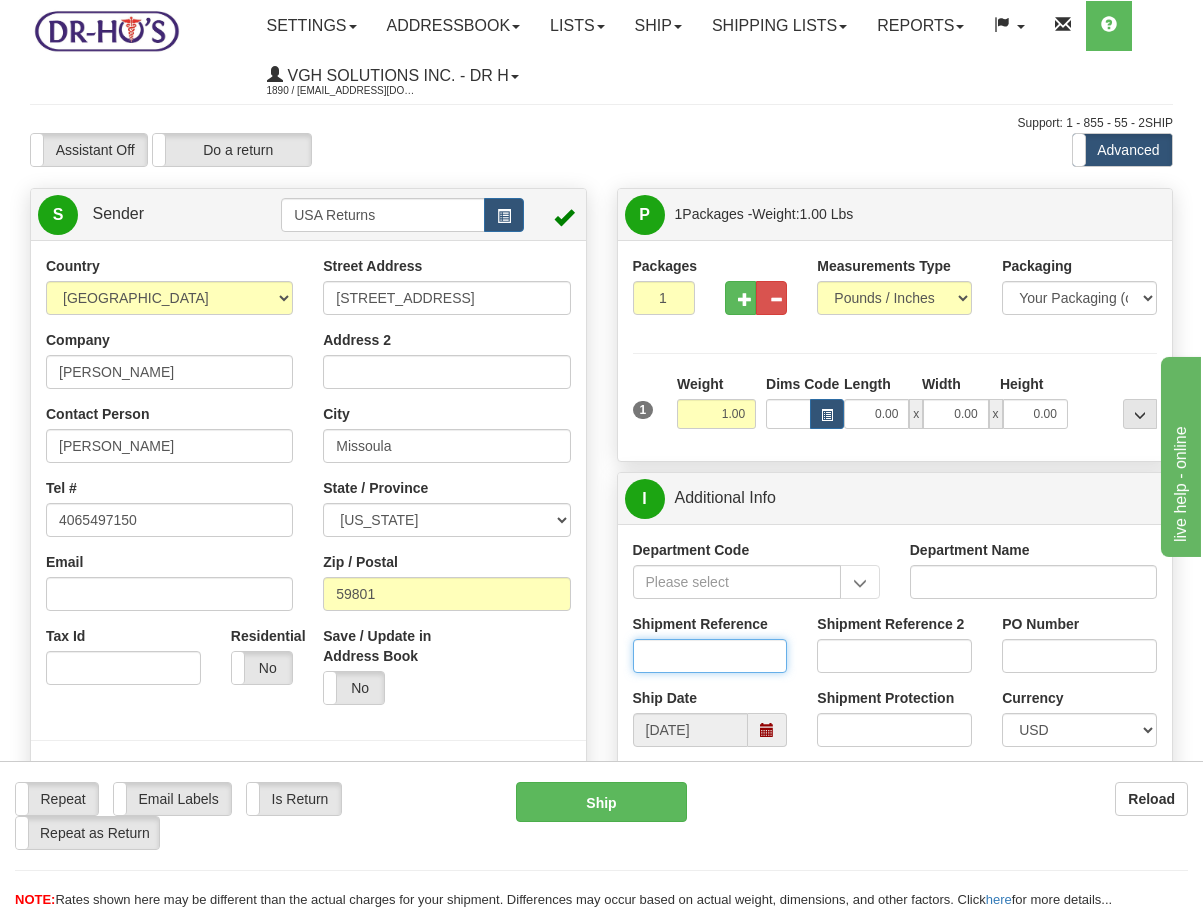 click on "Shipment Reference" at bounding box center (710, 656) 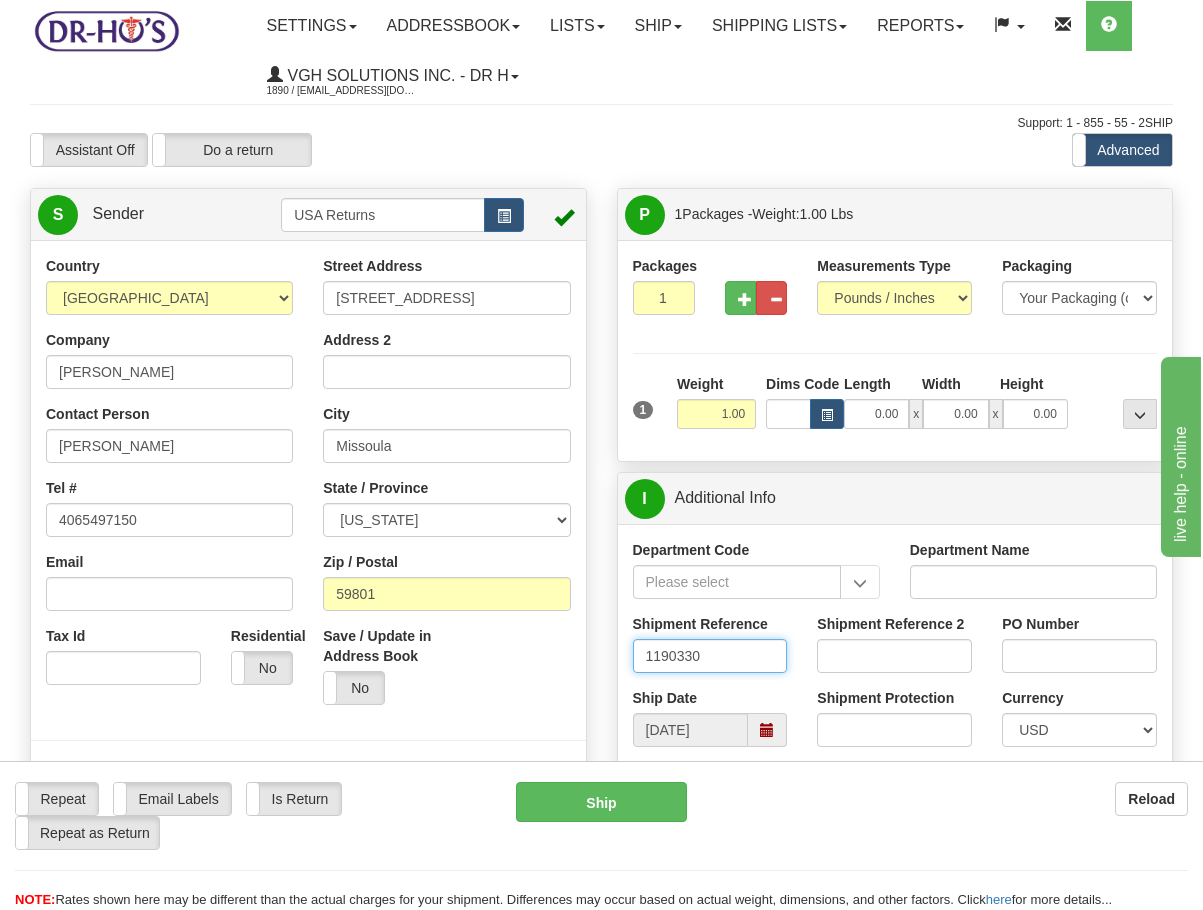 type on "1190330" 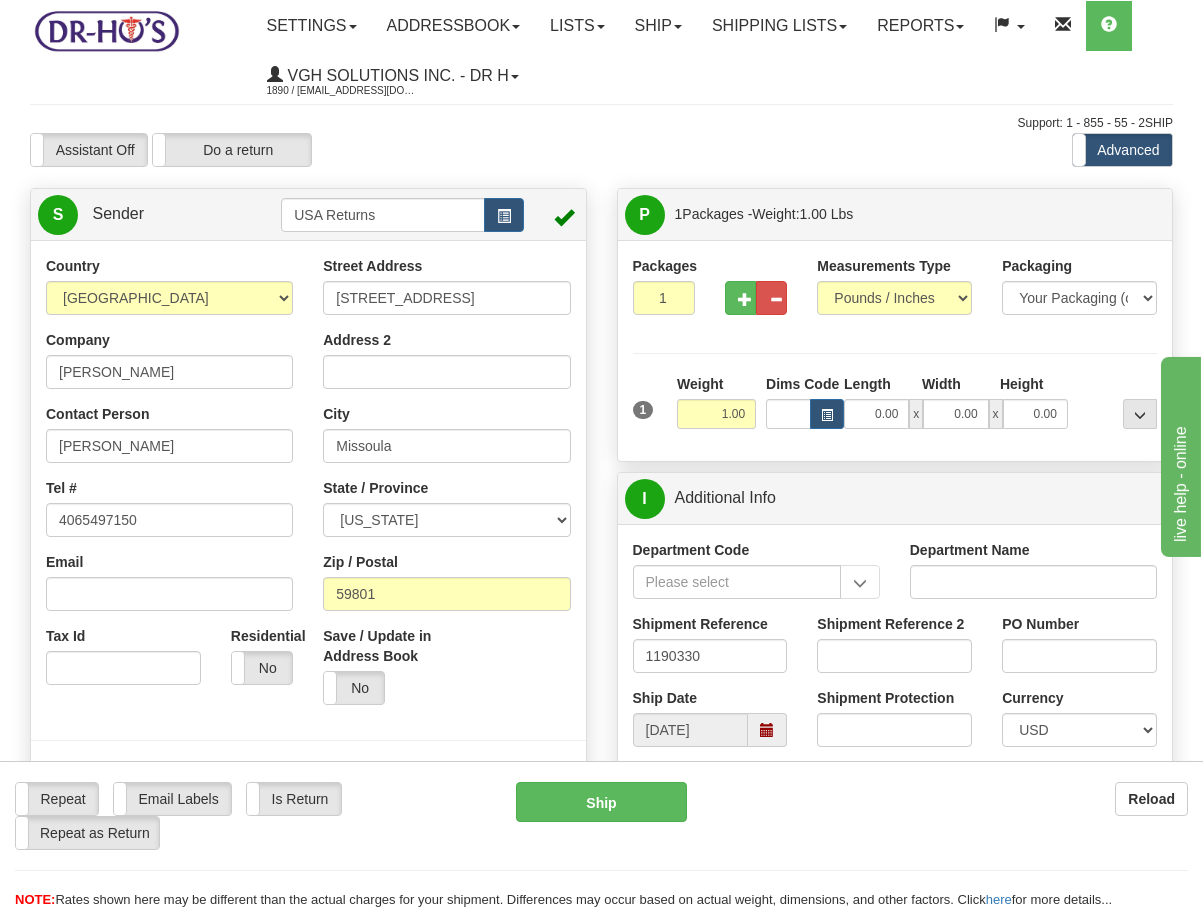 click on "Ship Date
[DATE]
Shipment Protection
Shipment Protection
Shipment is Package Level - Use Package Protection
Currency
CAD
USD
EUR
ZAR
[PERSON_NAME]
ARN
AUD
AUS
AWG
BBD
BFR
BGN
BHD
BMD
BND
BRC
BRL
CHP
CKZ
CNY
CYL
DFL
DHS
DKK
DMK
DRA
ECD
EGP
ESC
FFR
FIM
GBP
GTQ
HKD
INR
IRL
IRR
JAD
JYE
KPW
KUD
LFR
LIT
MOP
MYR
NMP
NOK
NTD
NZD
PHP
PLN
PTS
RDD
SAR
SEK
SFR
SID
THB
TRL
TTD
UKL
UYP
VEB
WON
CHF
ISK
AED
CZK
IDR
SGD
Protection Special Agreement Number" at bounding box center (895, 725) 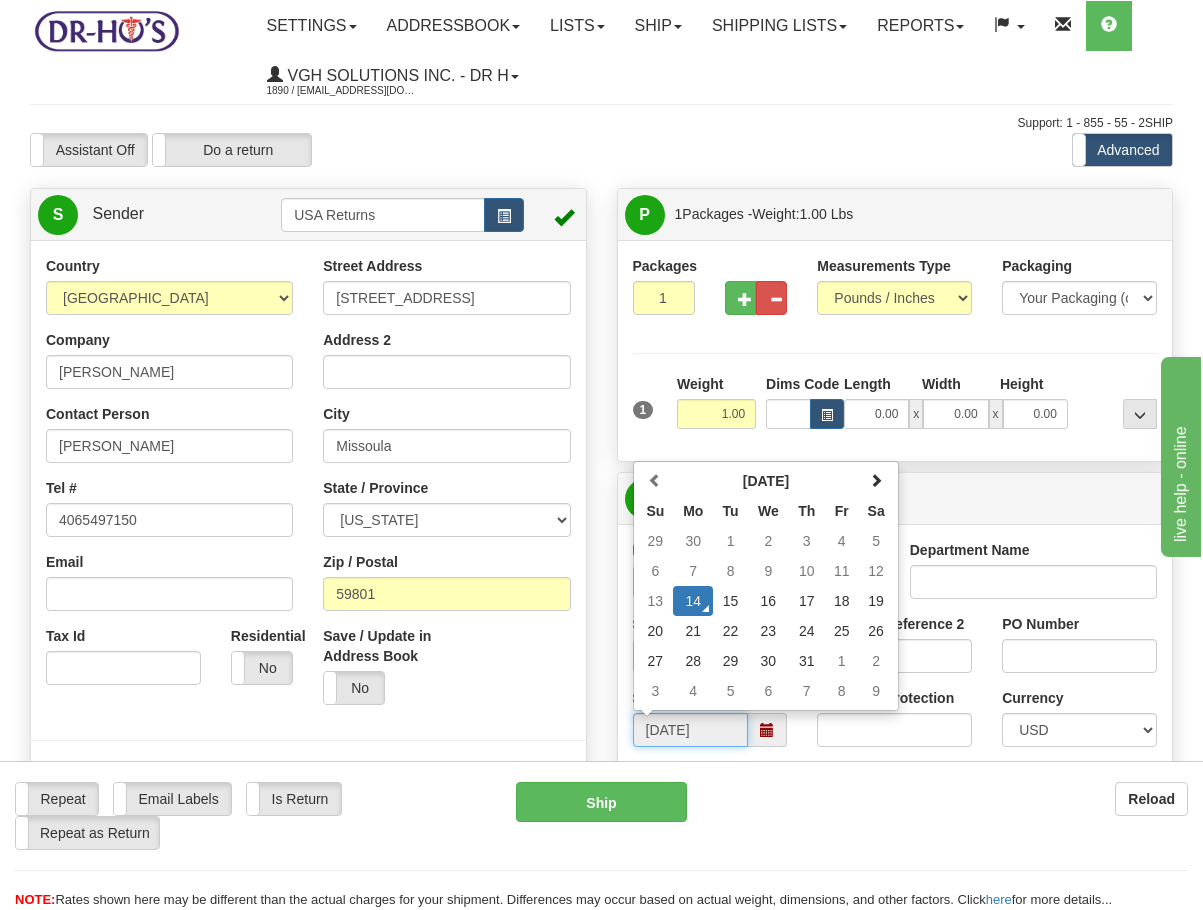 click on "24" at bounding box center [807, 631] 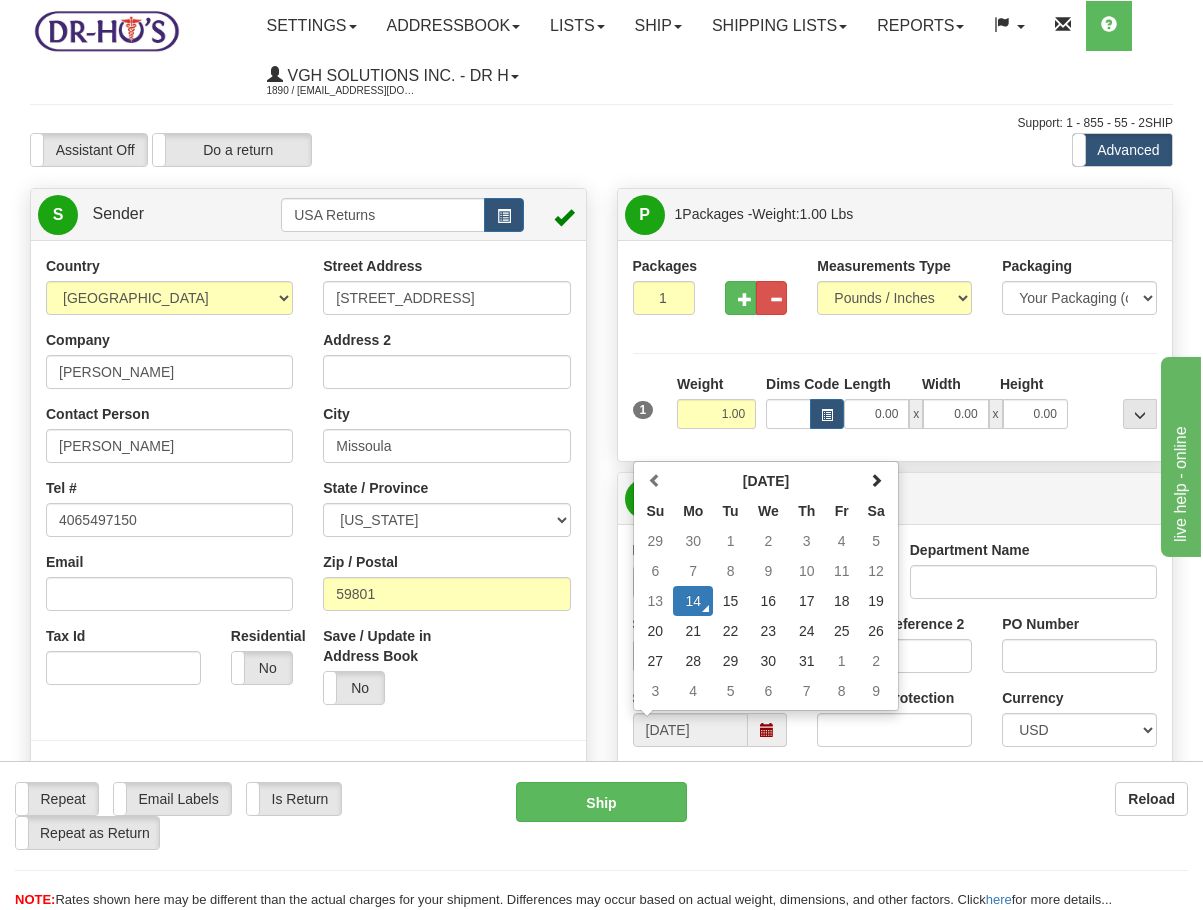 type on "[DATE]" 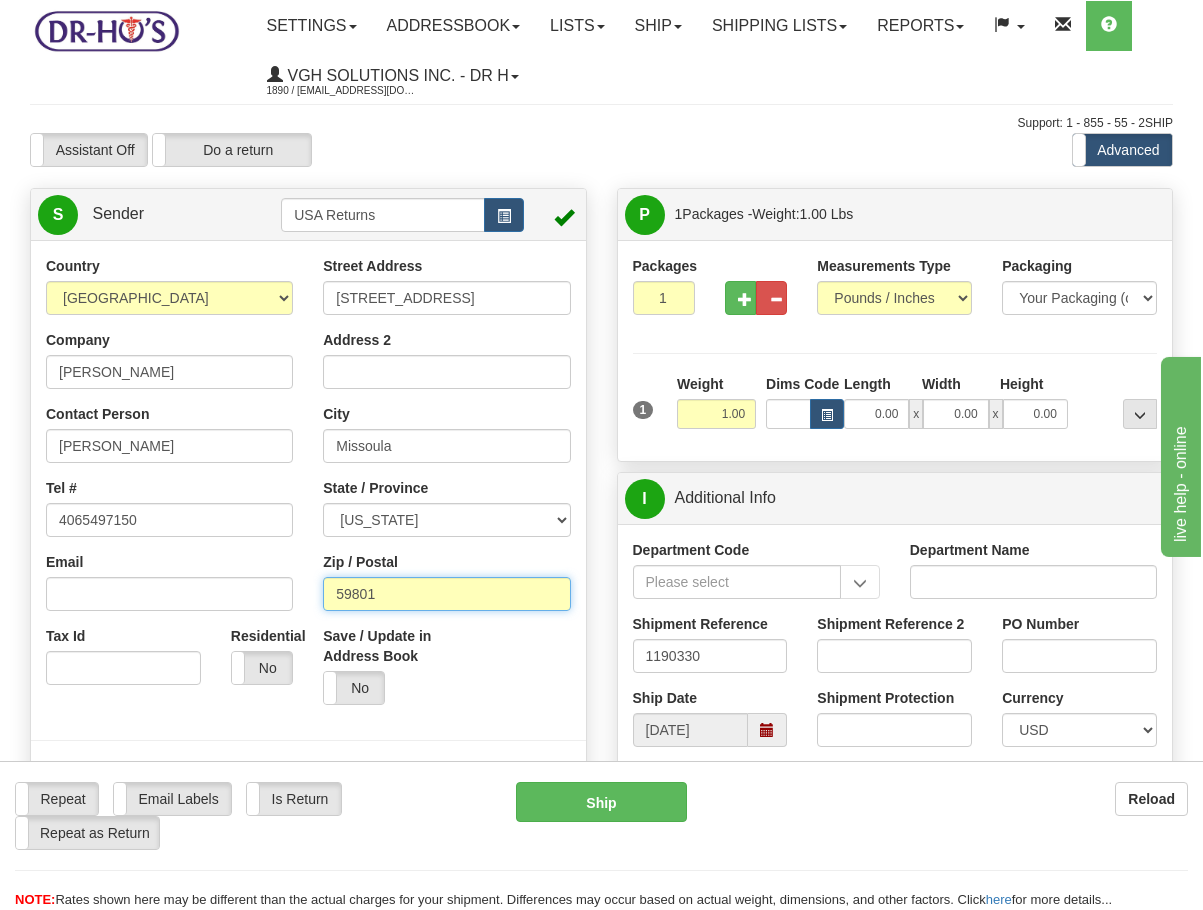 click on "59801" at bounding box center (446, 594) 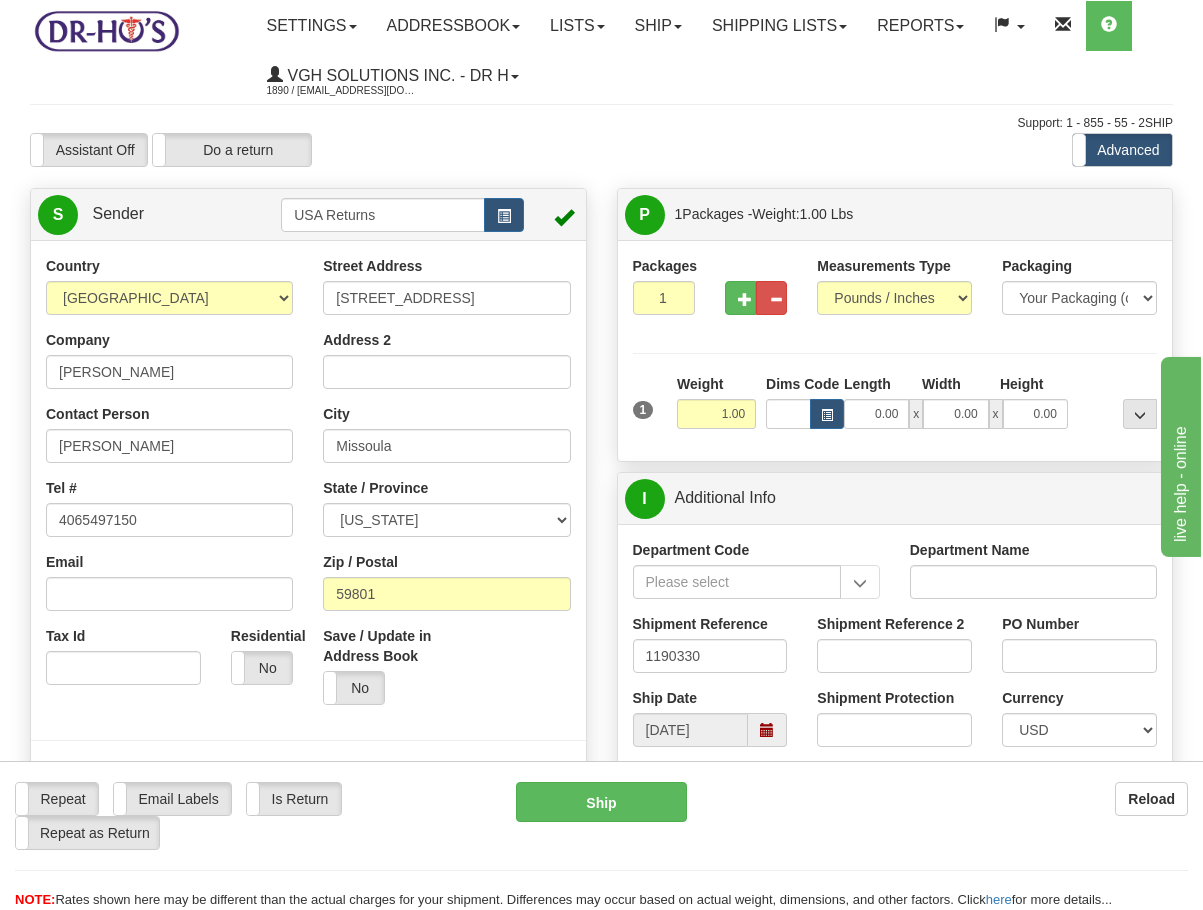 click at bounding box center (308, 508) 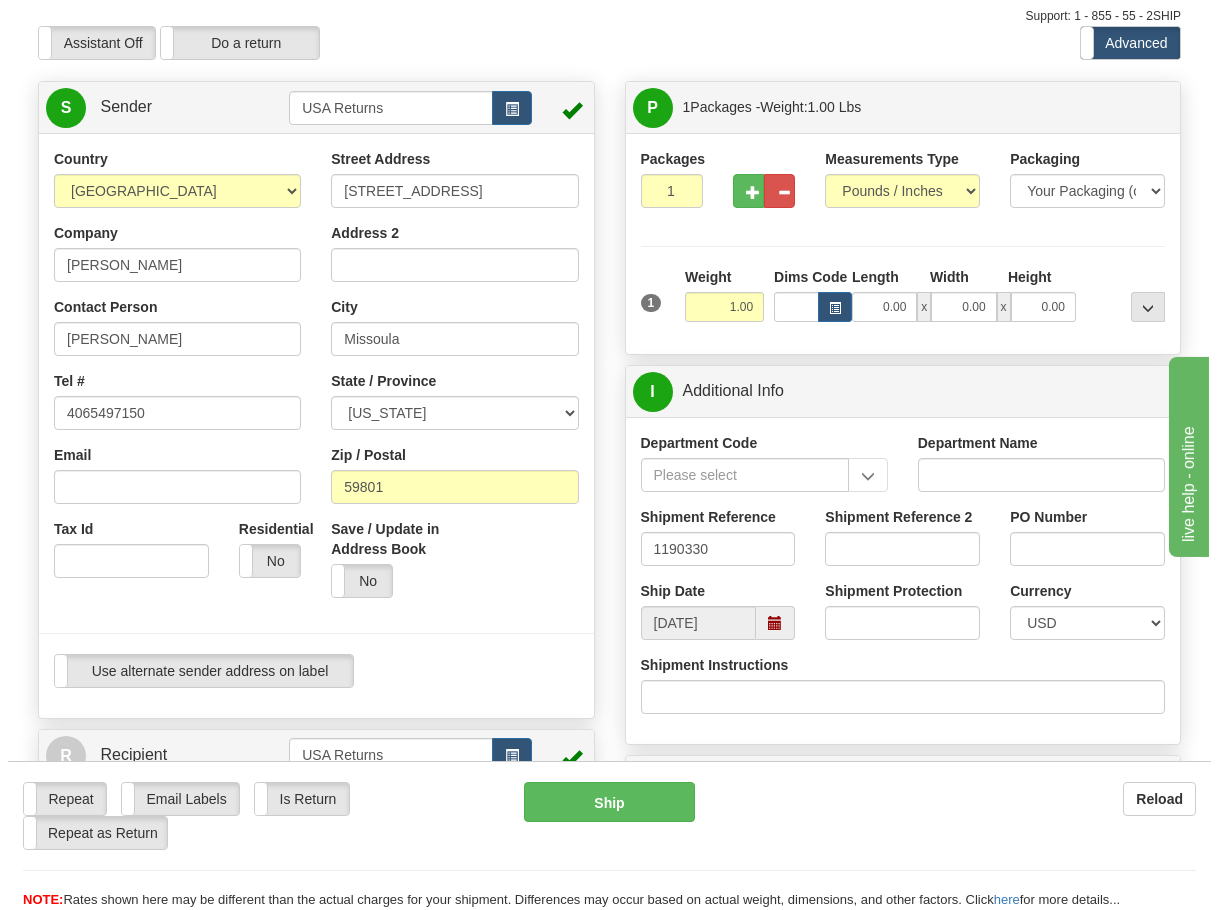 scroll, scrollTop: 0, scrollLeft: 0, axis: both 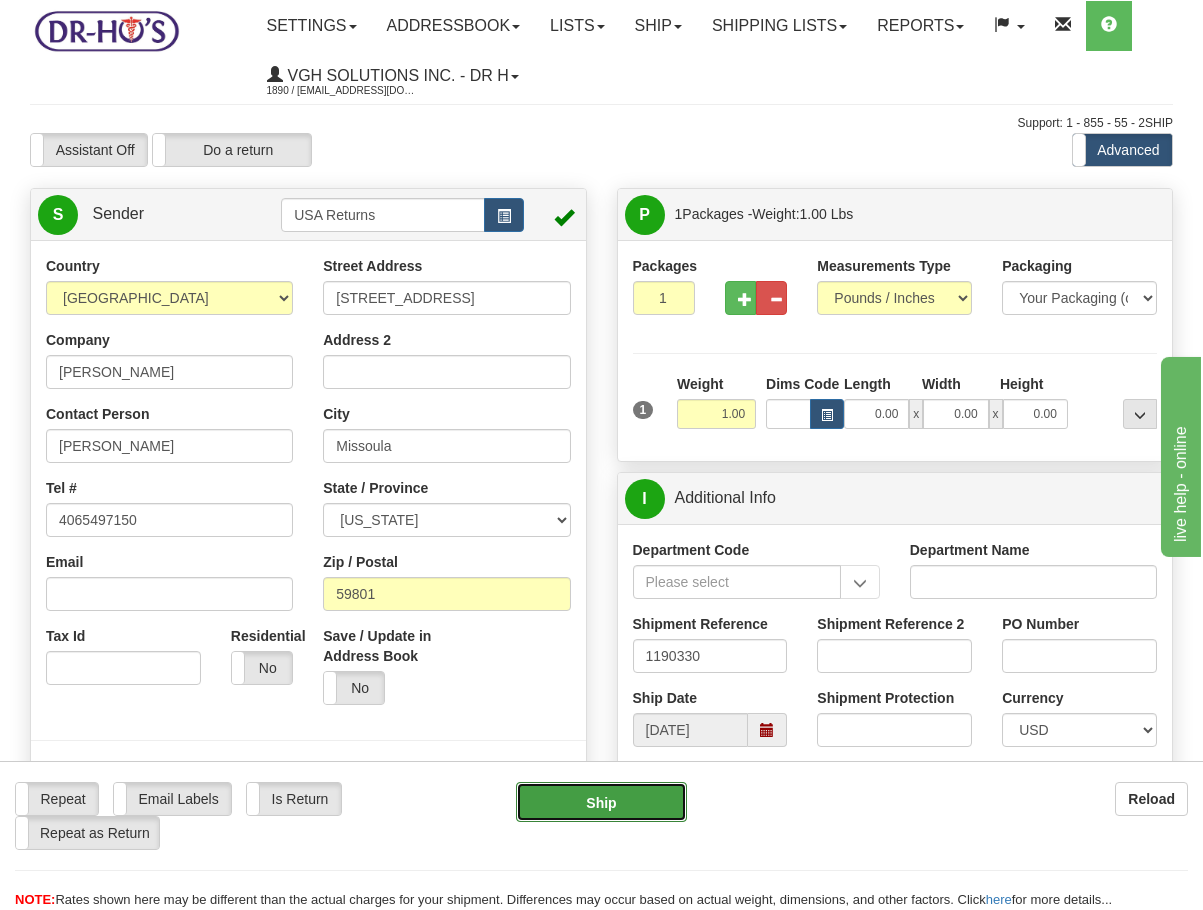 click on "Ship" at bounding box center [601, 802] 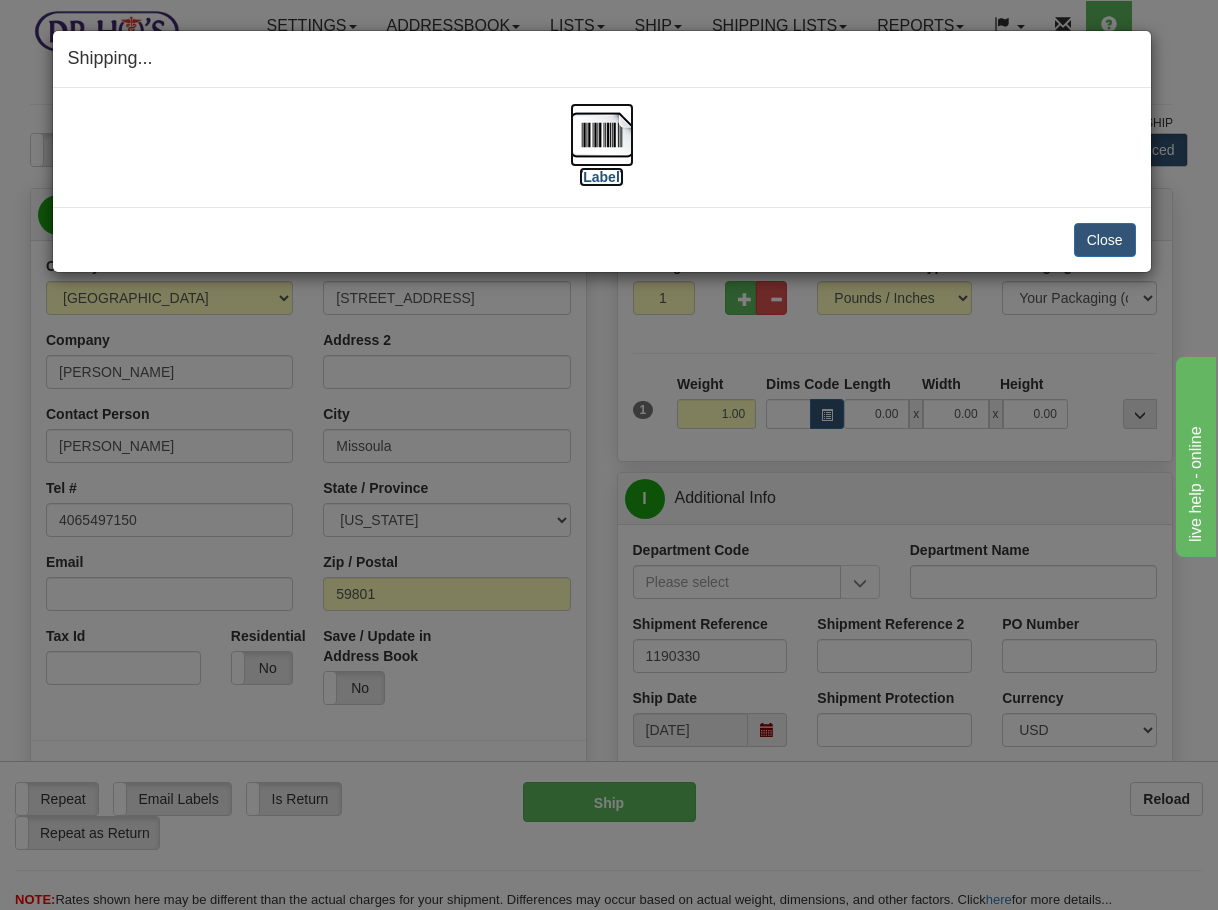 click at bounding box center [602, 135] 